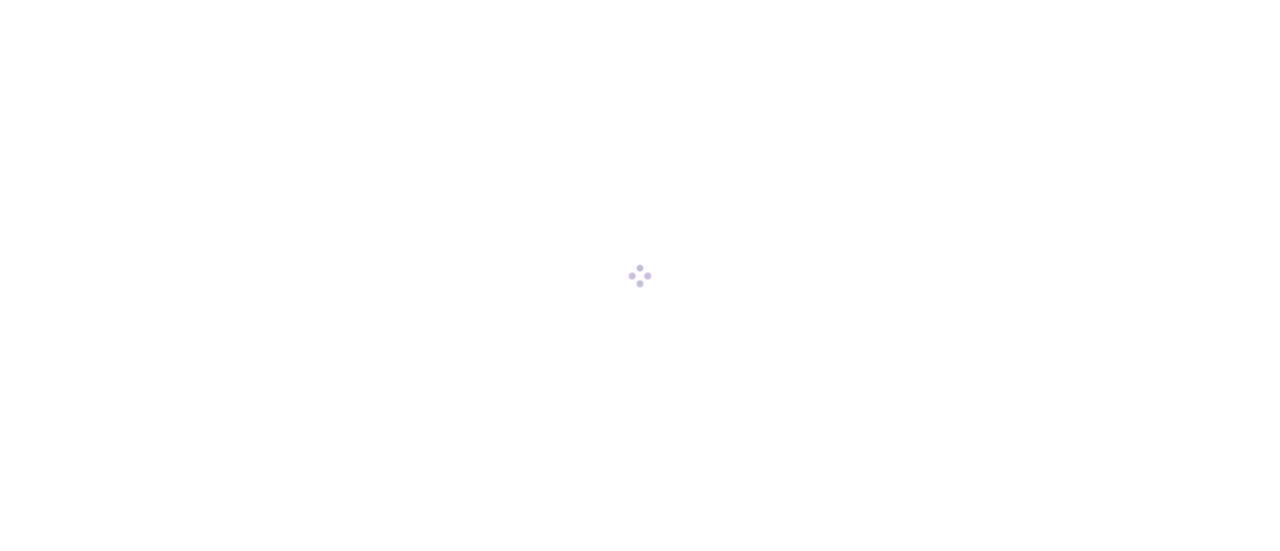 scroll, scrollTop: 0, scrollLeft: 0, axis: both 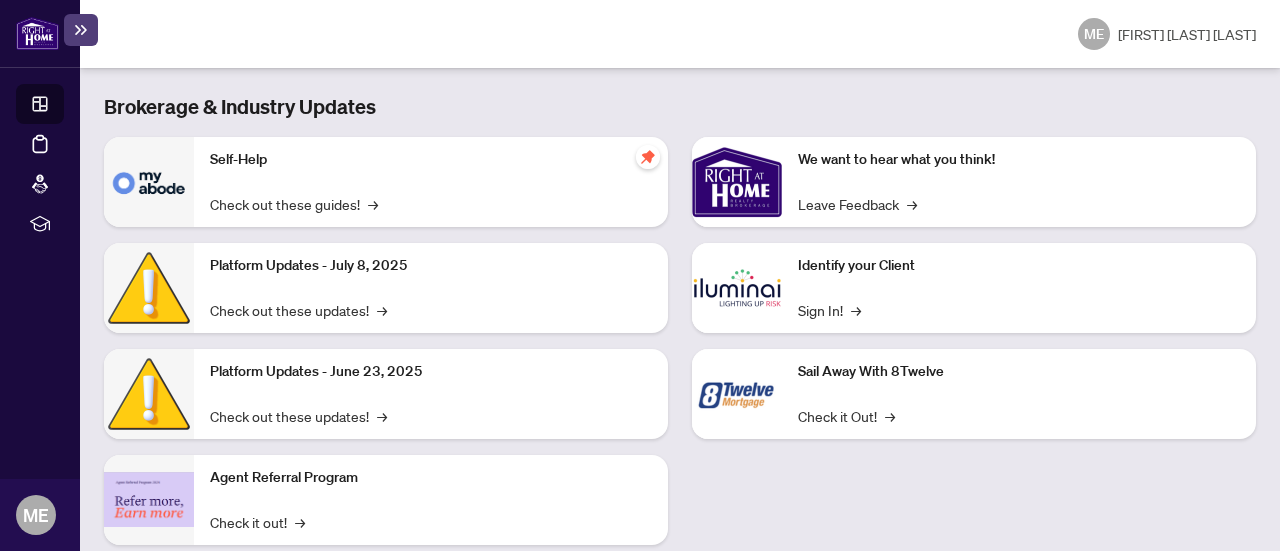 click on "Platform Updates - July 8, 2025" at bounding box center [431, 266] 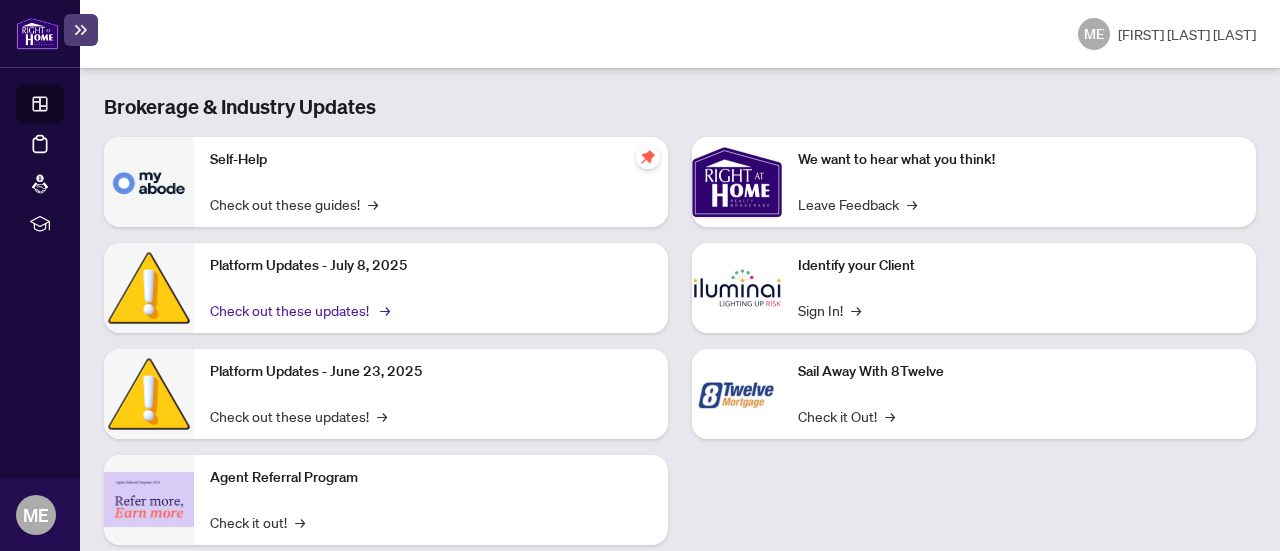 click on "Check out these updates! →" at bounding box center [298, 310] 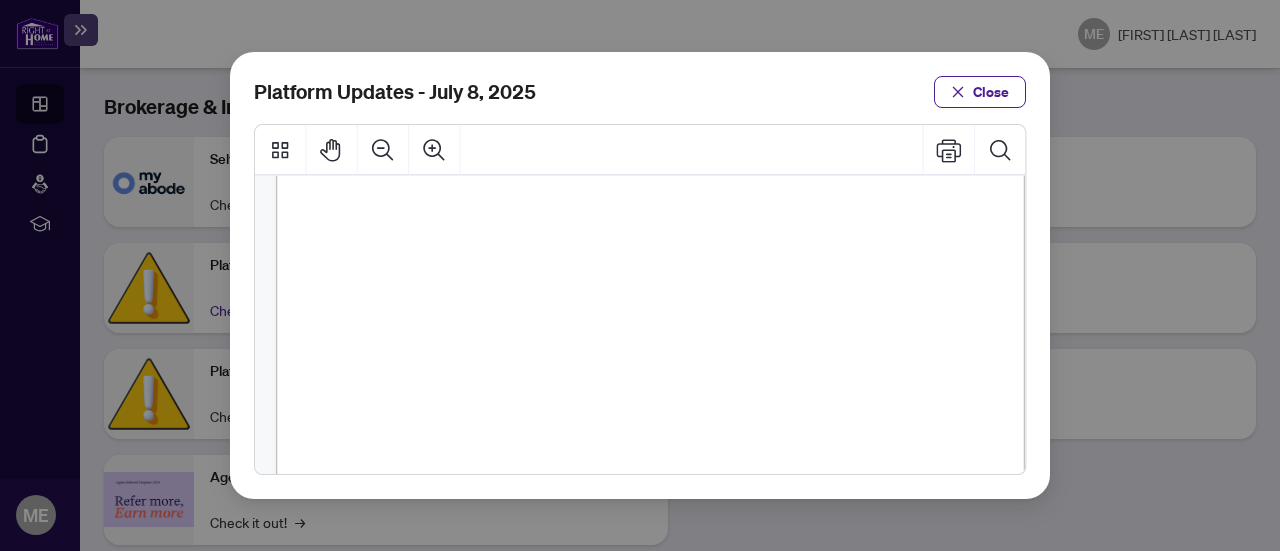 scroll, scrollTop: 0, scrollLeft: 0, axis: both 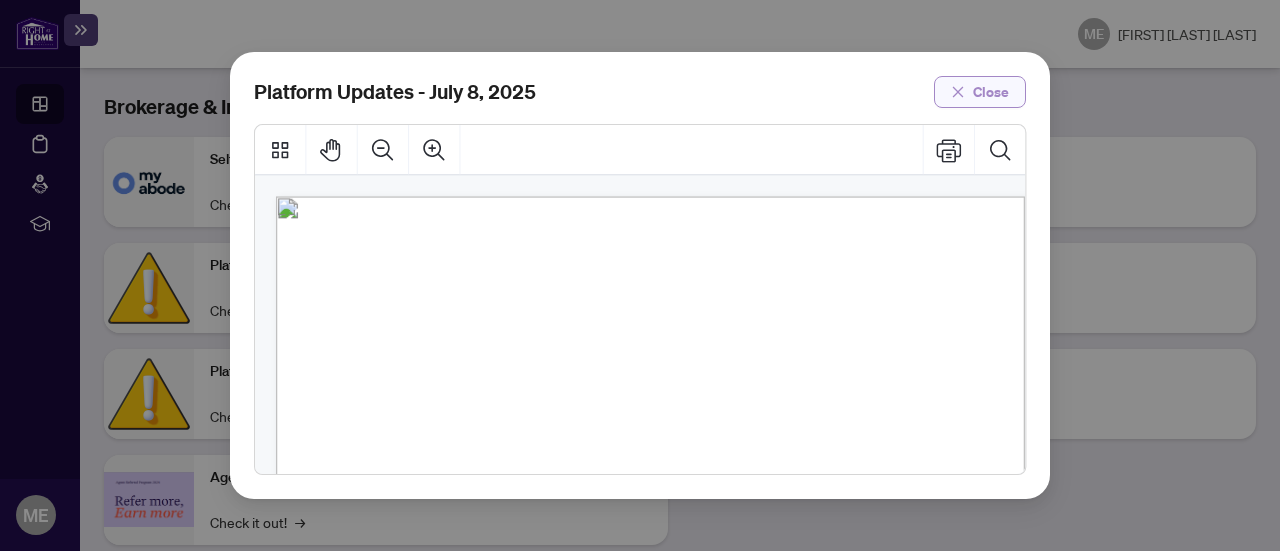 click on "Close" at bounding box center (991, 92) 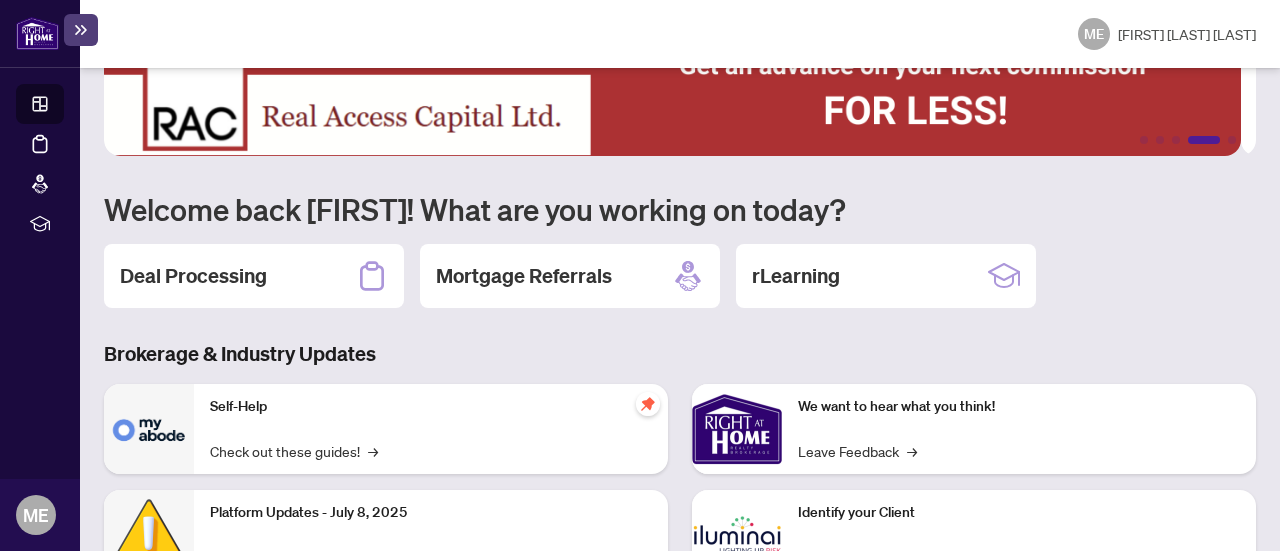 scroll, scrollTop: 0, scrollLeft: 0, axis: both 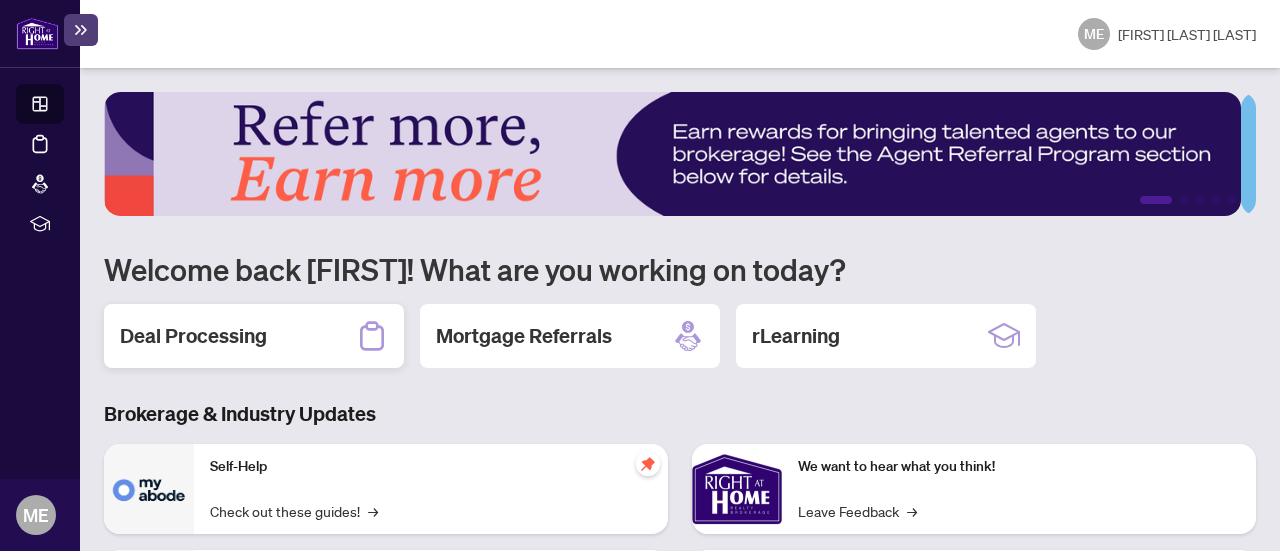 click on "Deal Processing" at bounding box center (193, 336) 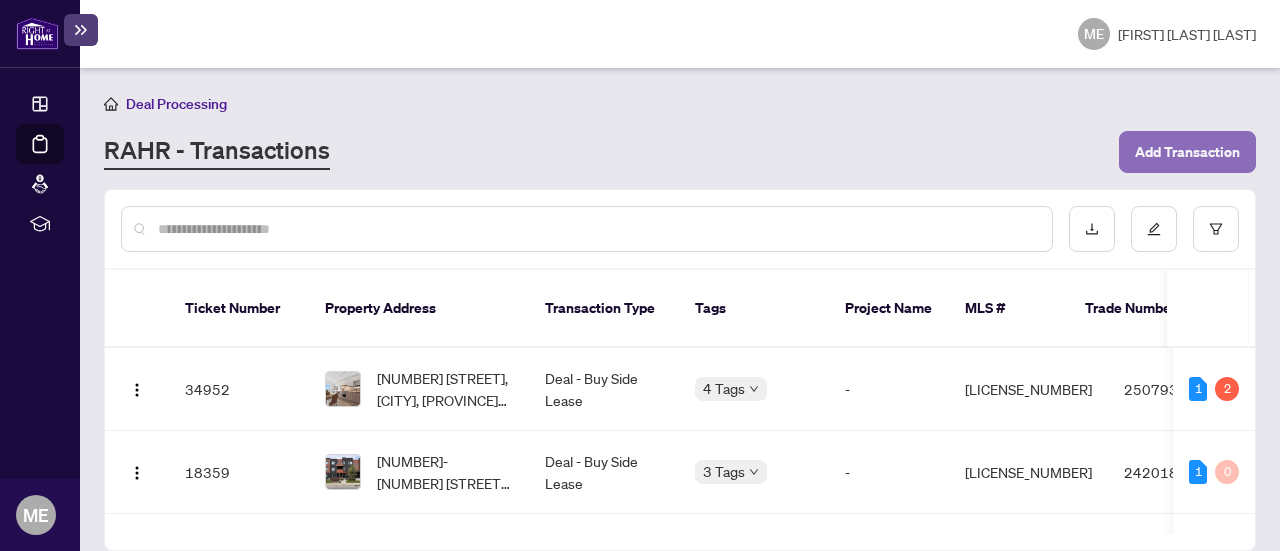 click on "Add Transaction" at bounding box center [1187, 152] 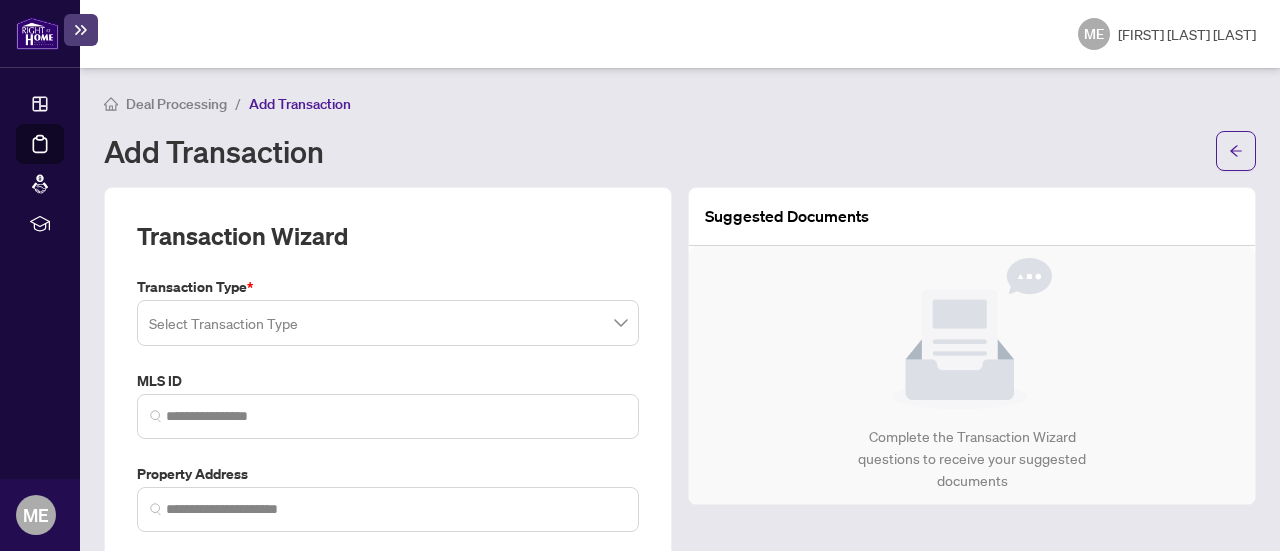 click on "Select Transaction Type" at bounding box center (388, 323) 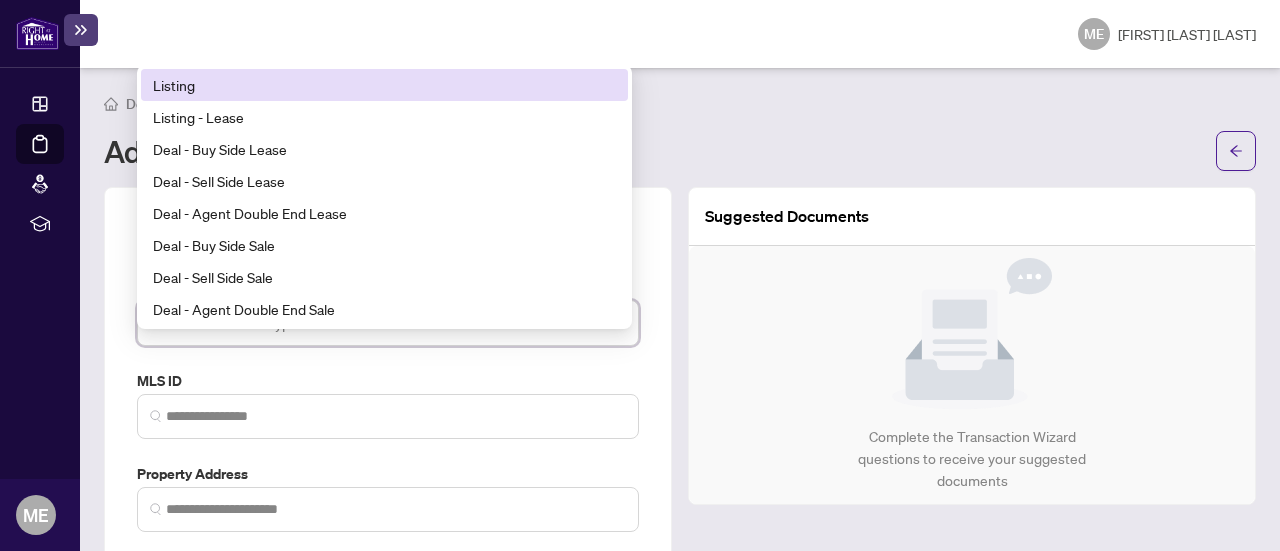 click on "Deal - Buy Side Lease" at bounding box center (384, 149) 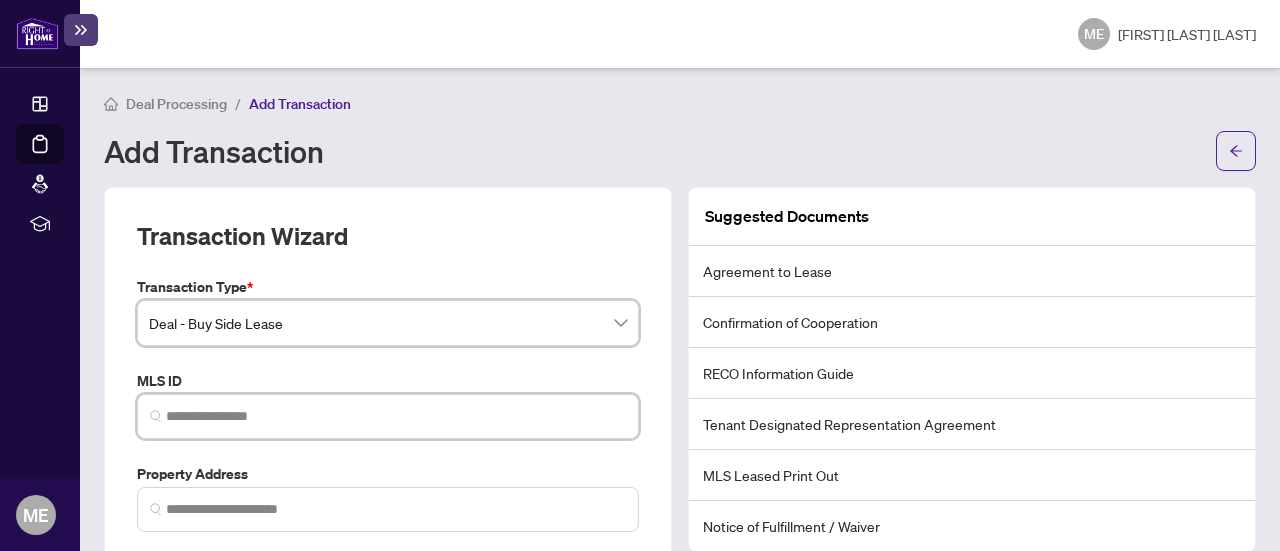 click at bounding box center (396, 416) 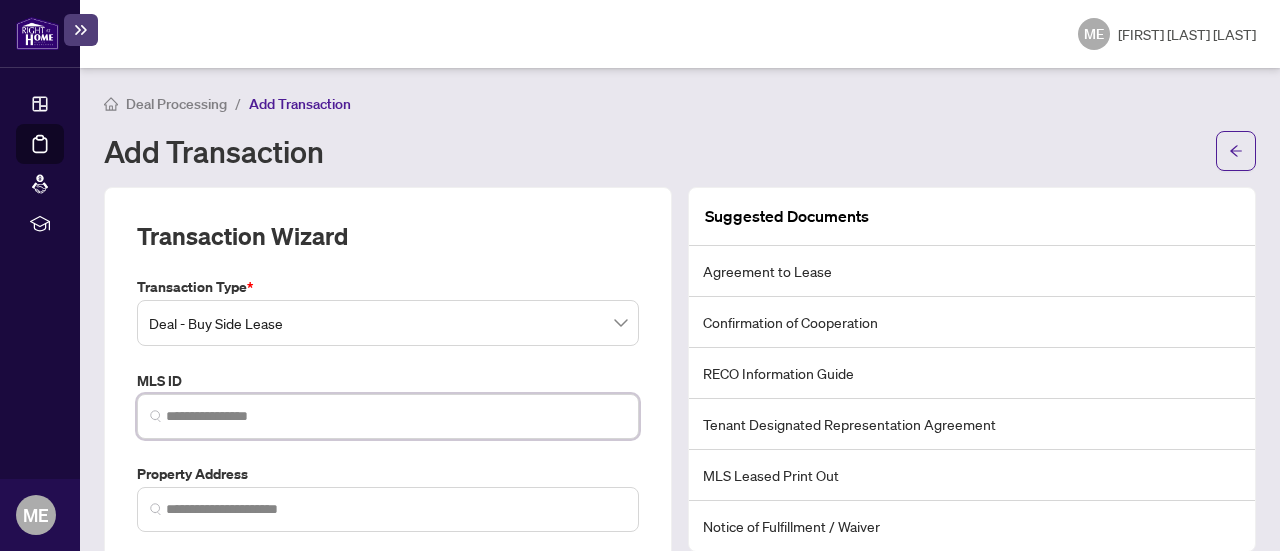 click at bounding box center [396, 416] 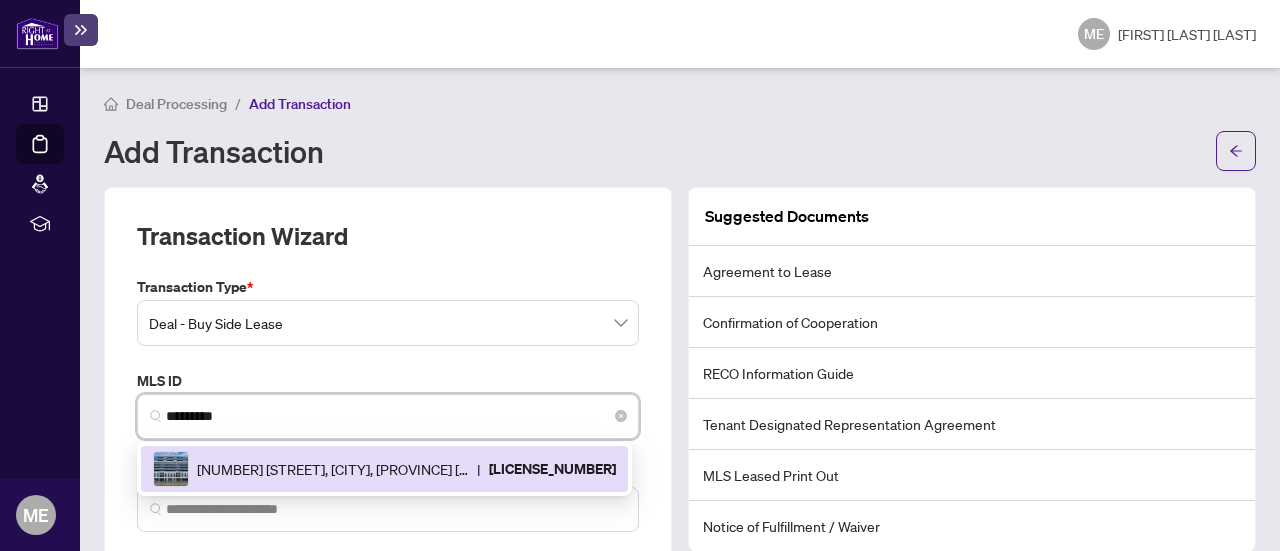 click on "[NUMBER] [STREET], [CITY], [PROVINCE] [POSTAL_CODE], [COUNTRY] | [LICENSE_NUMBER]" at bounding box center [384, 469] 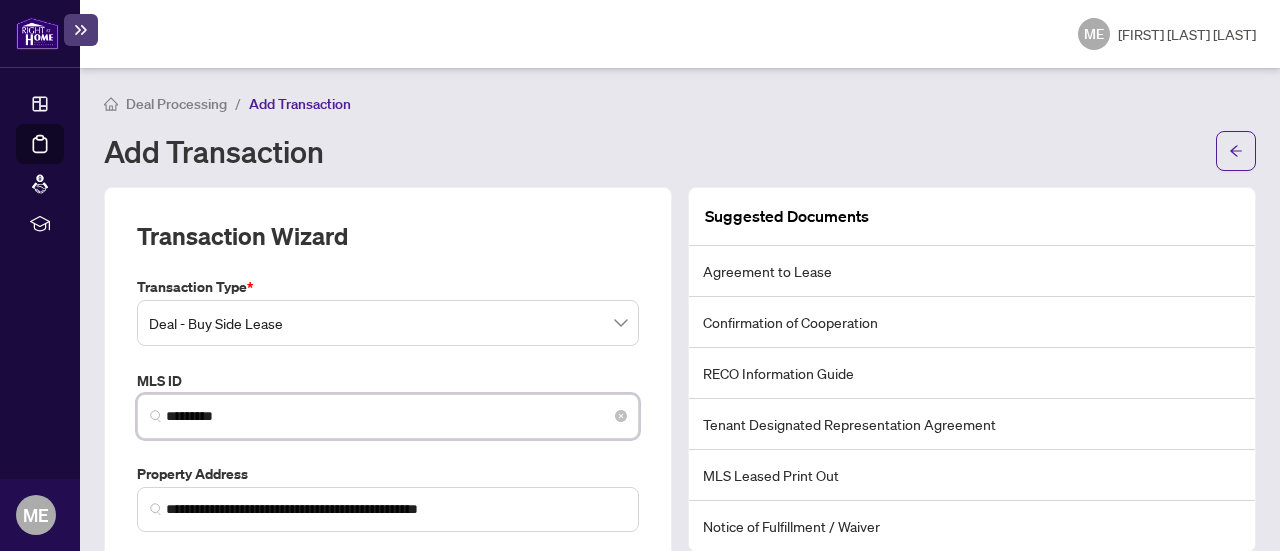 type on "**********" 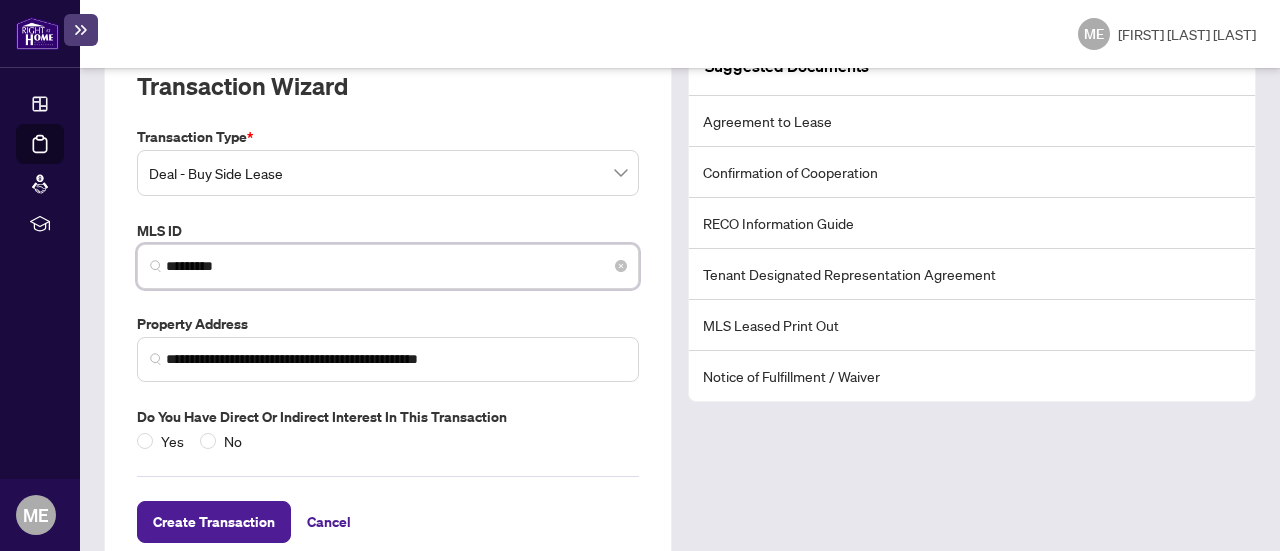 scroll, scrollTop: 148, scrollLeft: 0, axis: vertical 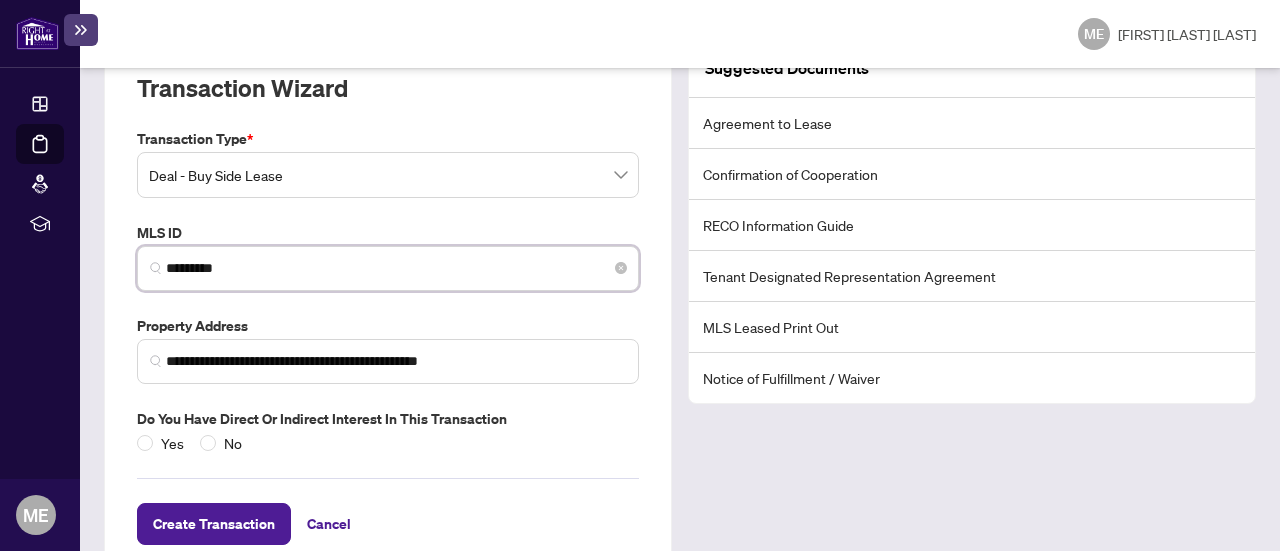 type on "*********" 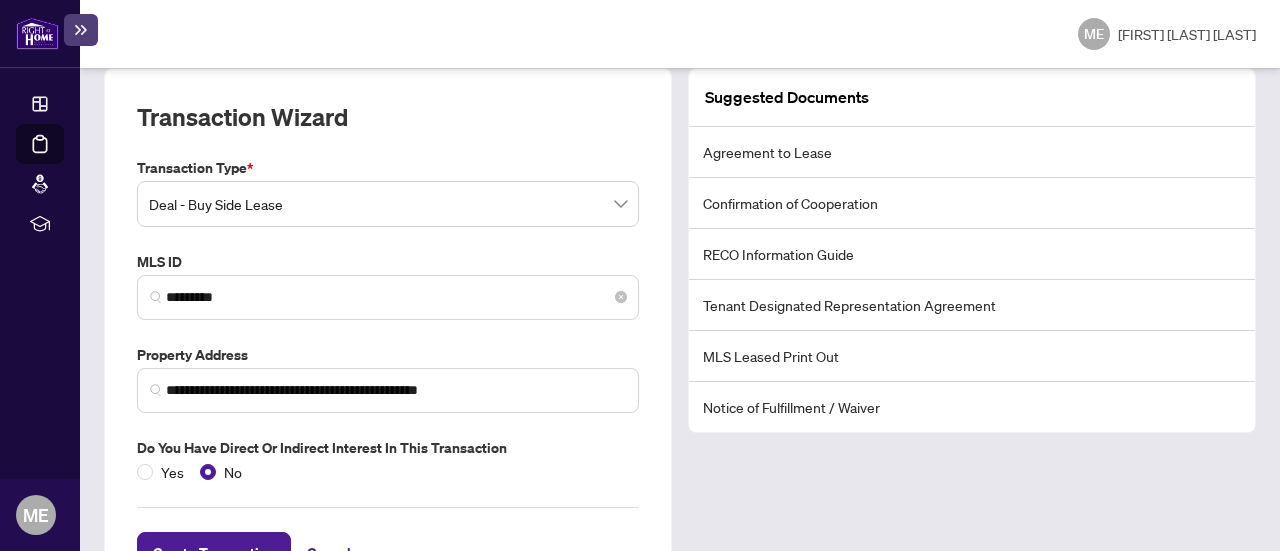 scroll, scrollTop: 120, scrollLeft: 0, axis: vertical 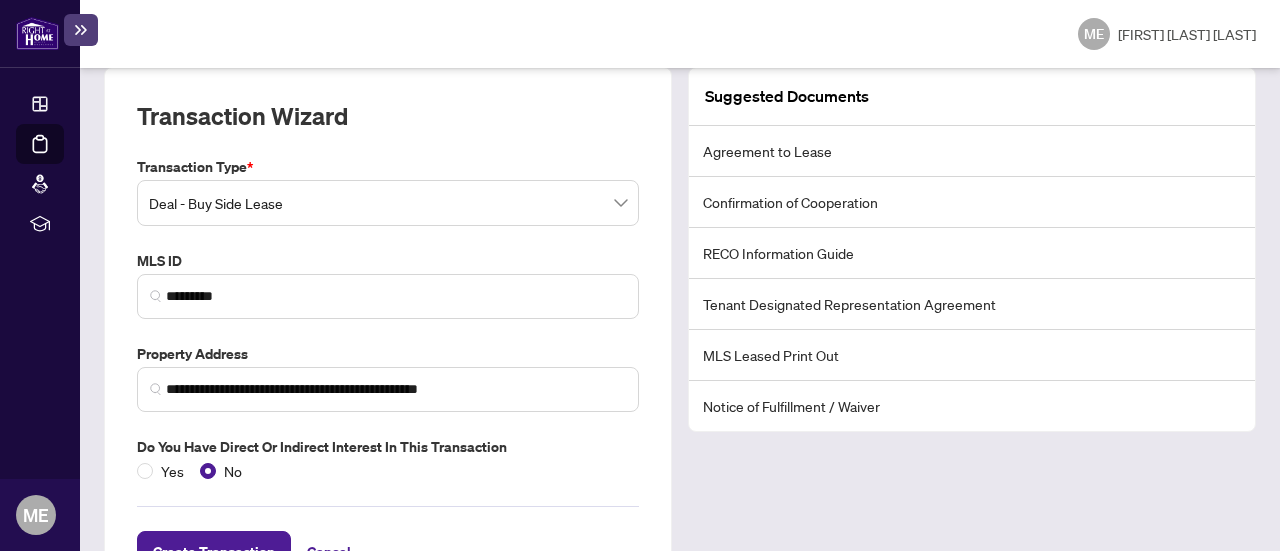 click on "RECO Information Guide" at bounding box center [972, 253] 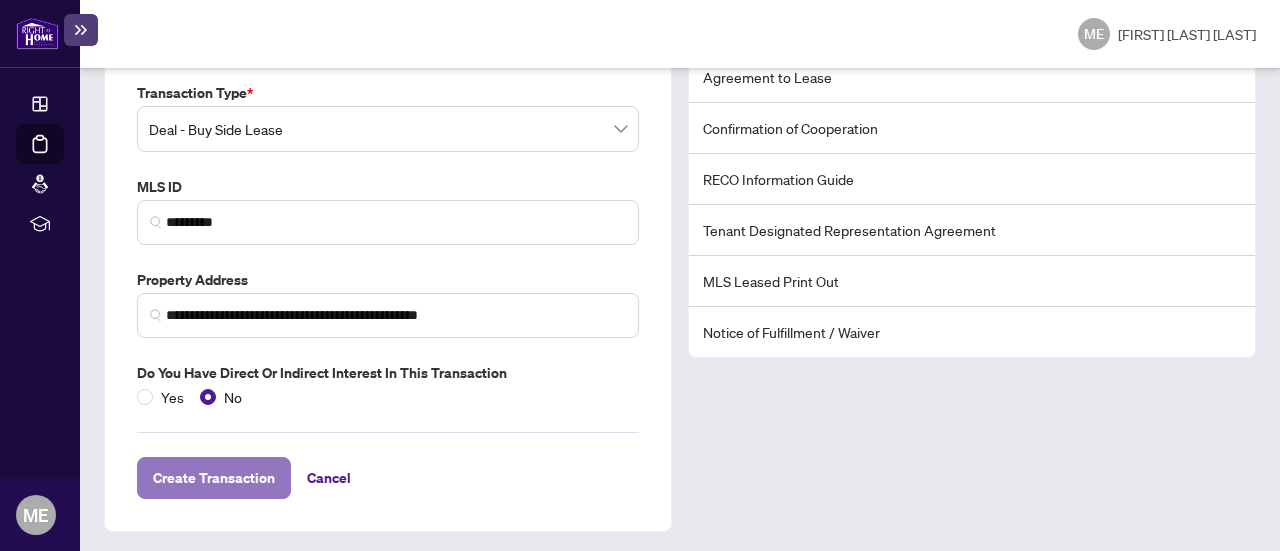 click on "Create Transaction" at bounding box center (214, 478) 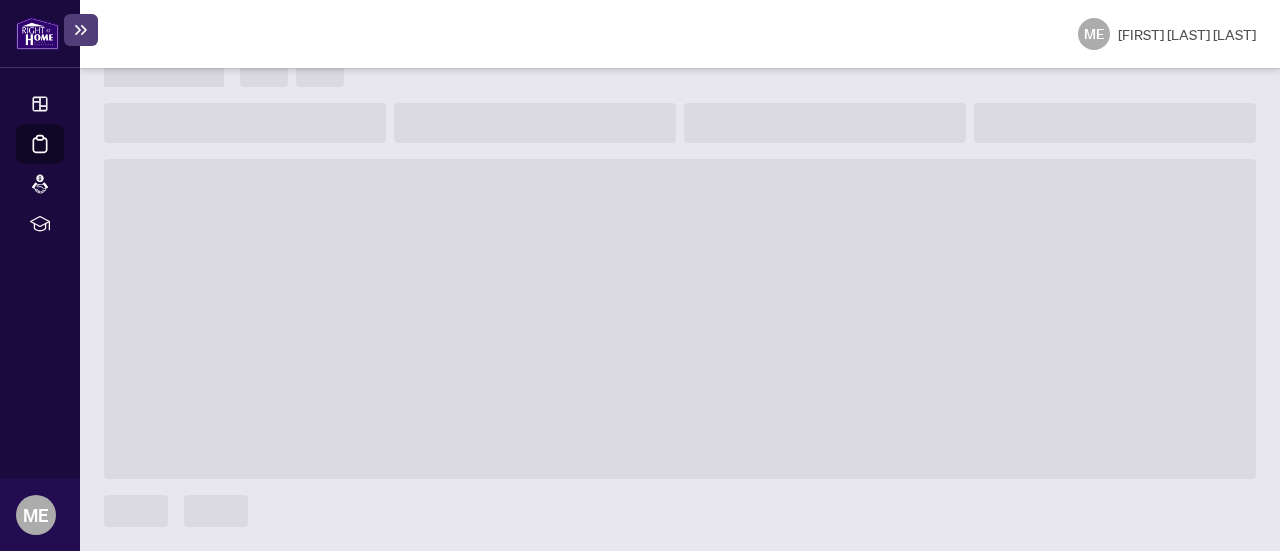 scroll, scrollTop: 162, scrollLeft: 0, axis: vertical 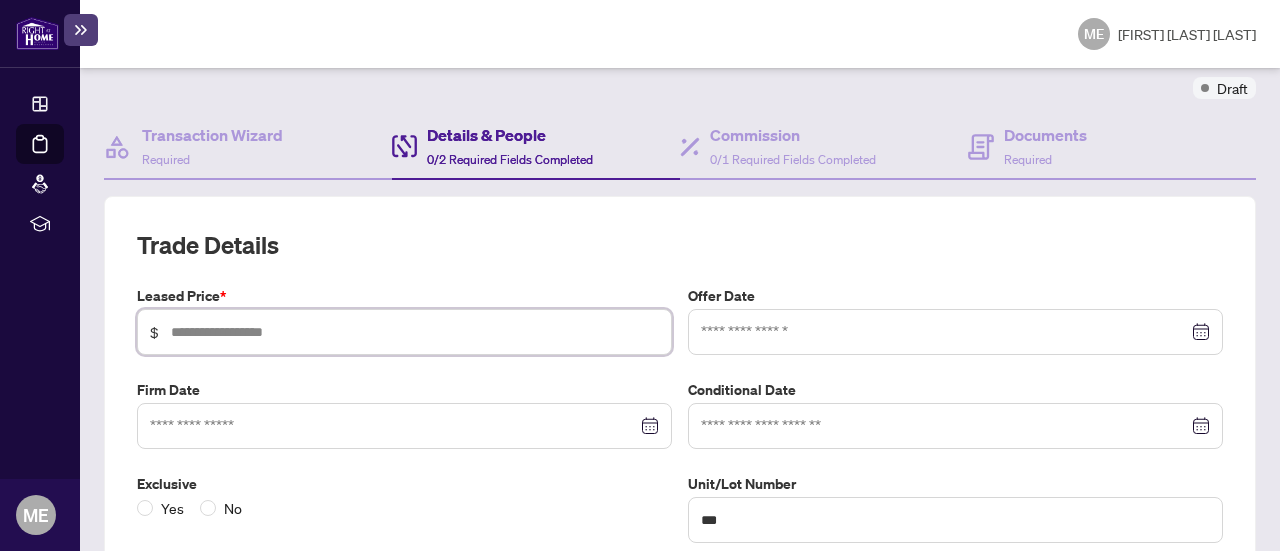 click at bounding box center [415, 332] 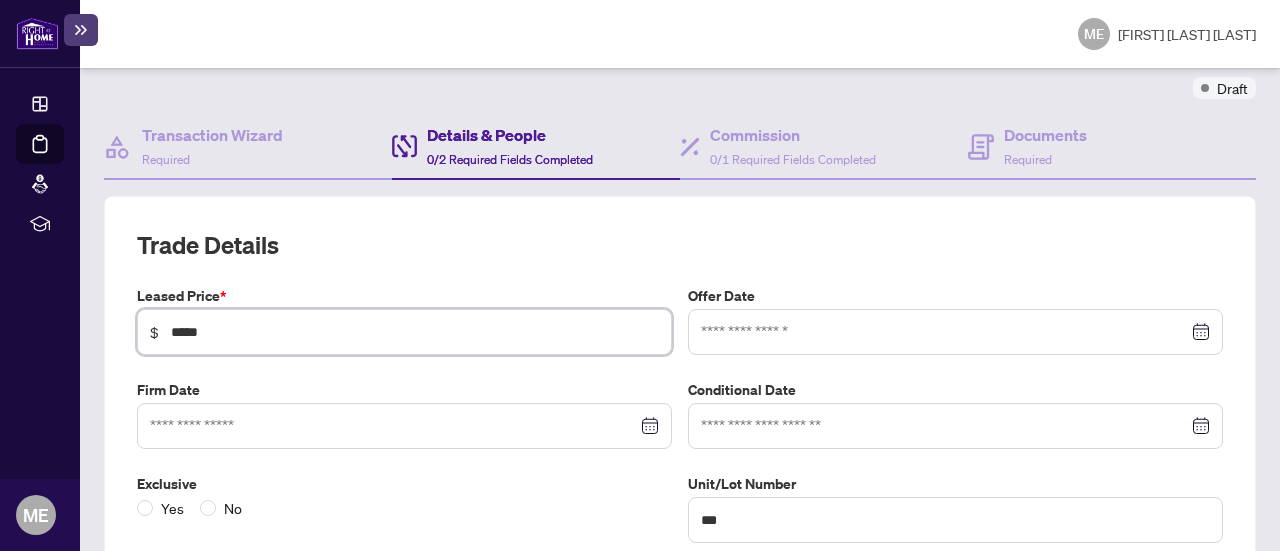 type on "*****" 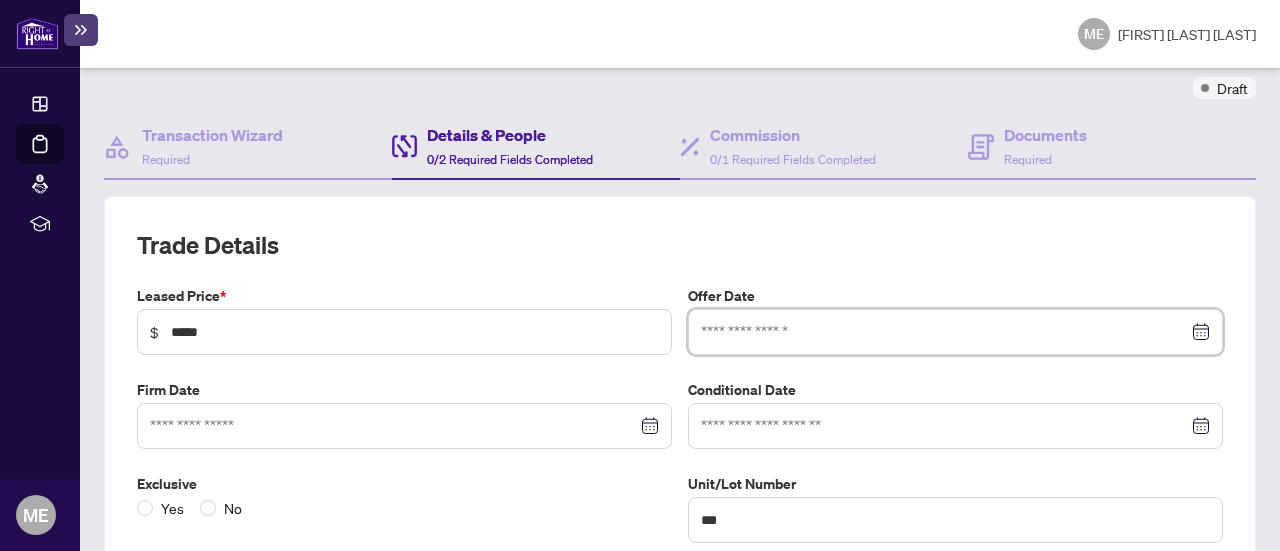 click at bounding box center [944, 332] 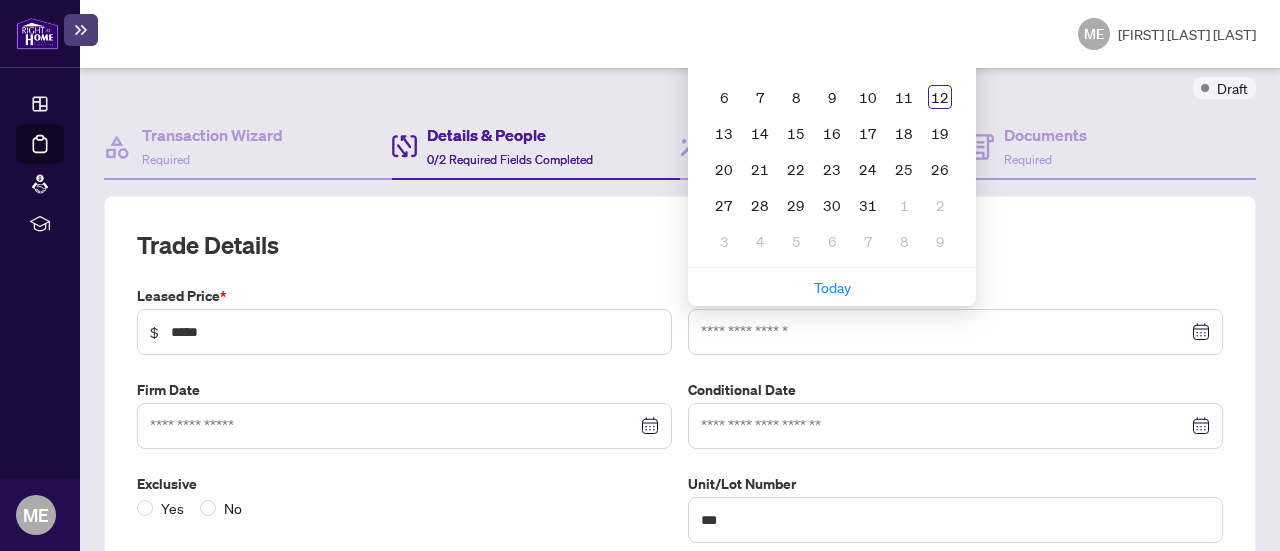 click on "Leased Price *" at bounding box center (404, 296) 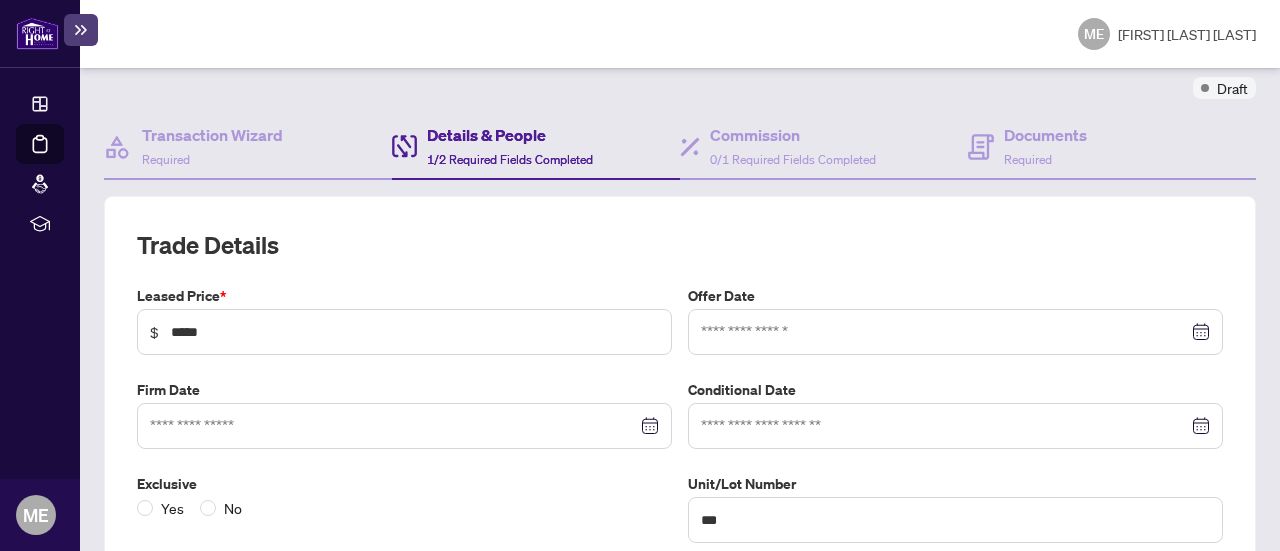 click at bounding box center (955, 332) 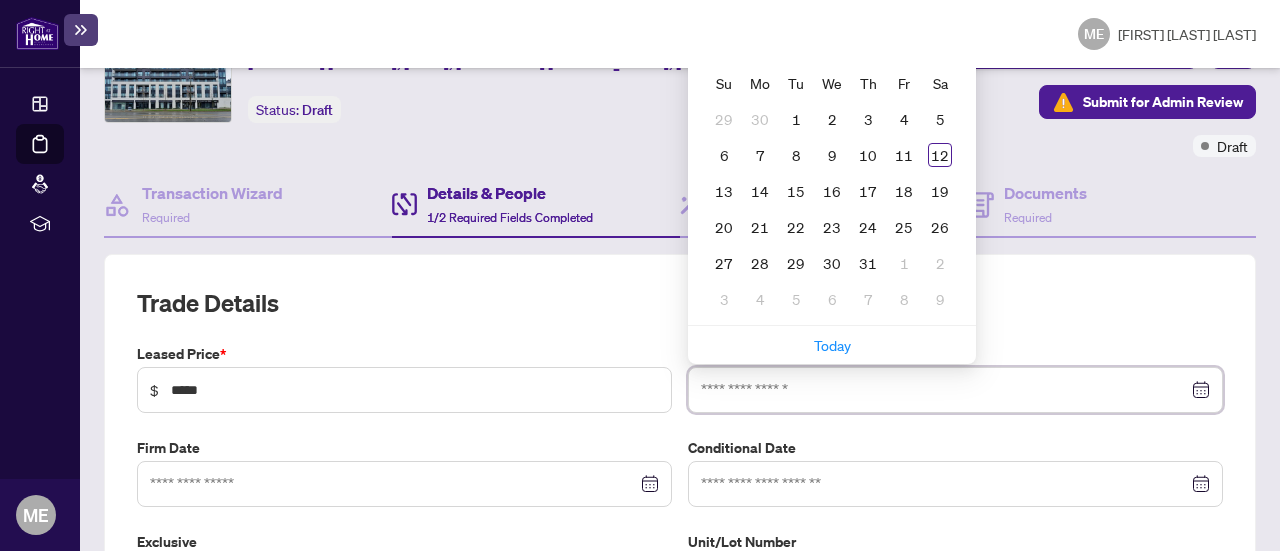 scroll, scrollTop: 99, scrollLeft: 0, axis: vertical 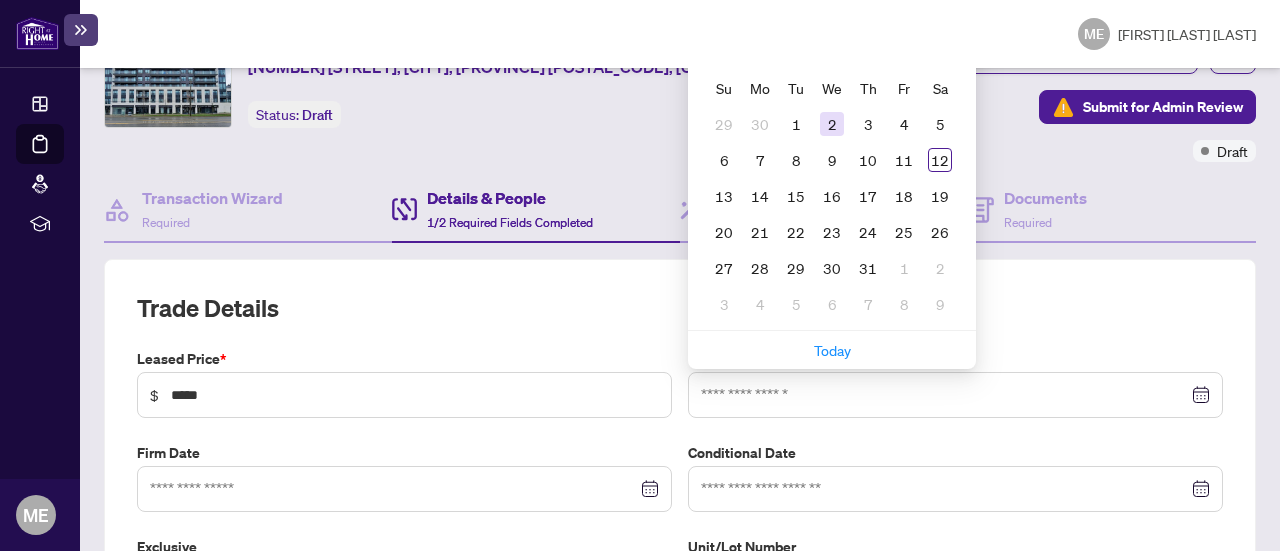 click on "2" at bounding box center (832, 124) 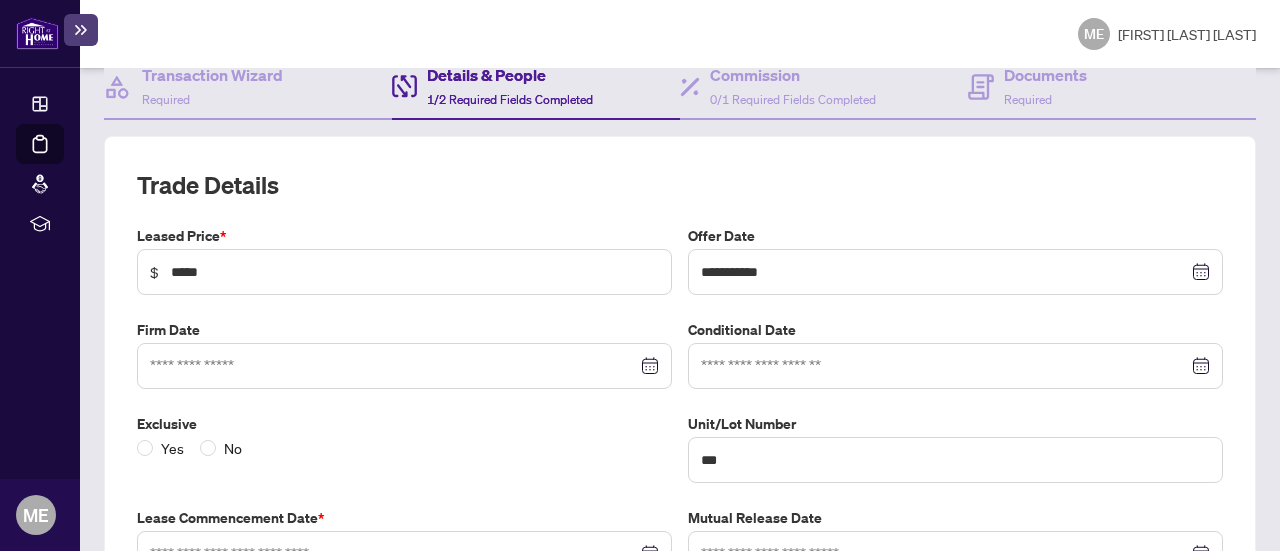scroll, scrollTop: 226, scrollLeft: 0, axis: vertical 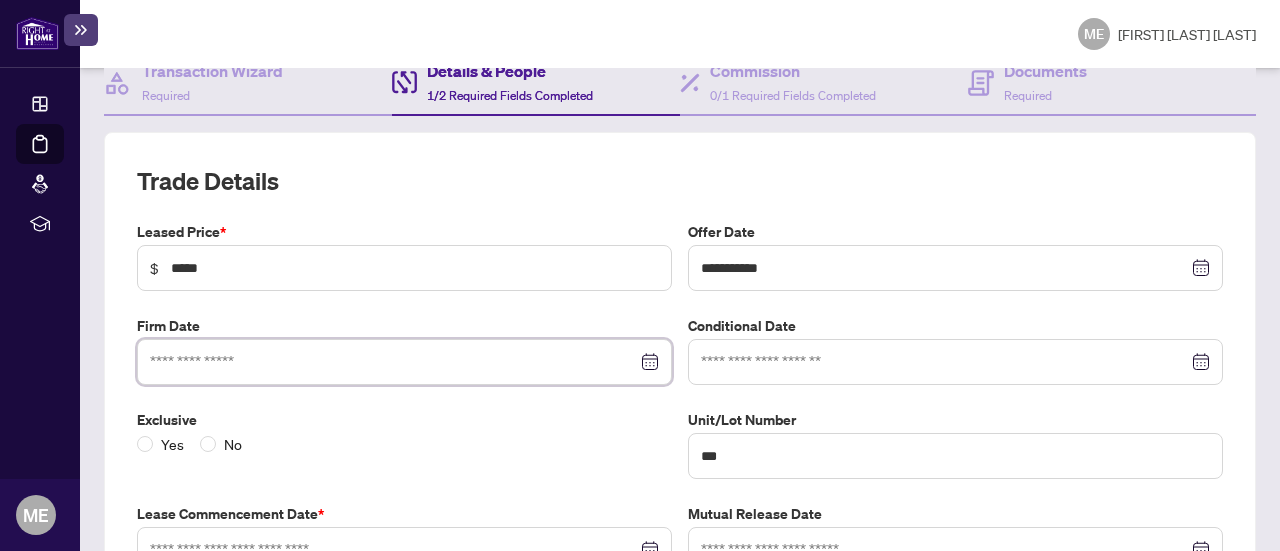 click at bounding box center (393, 362) 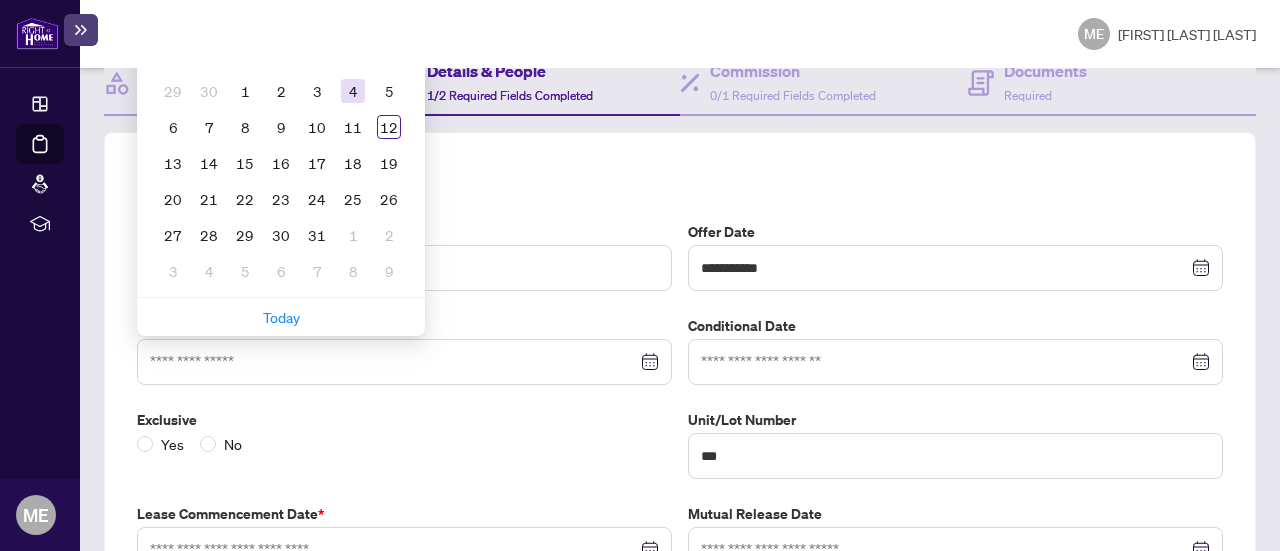 click on "4" at bounding box center (353, 91) 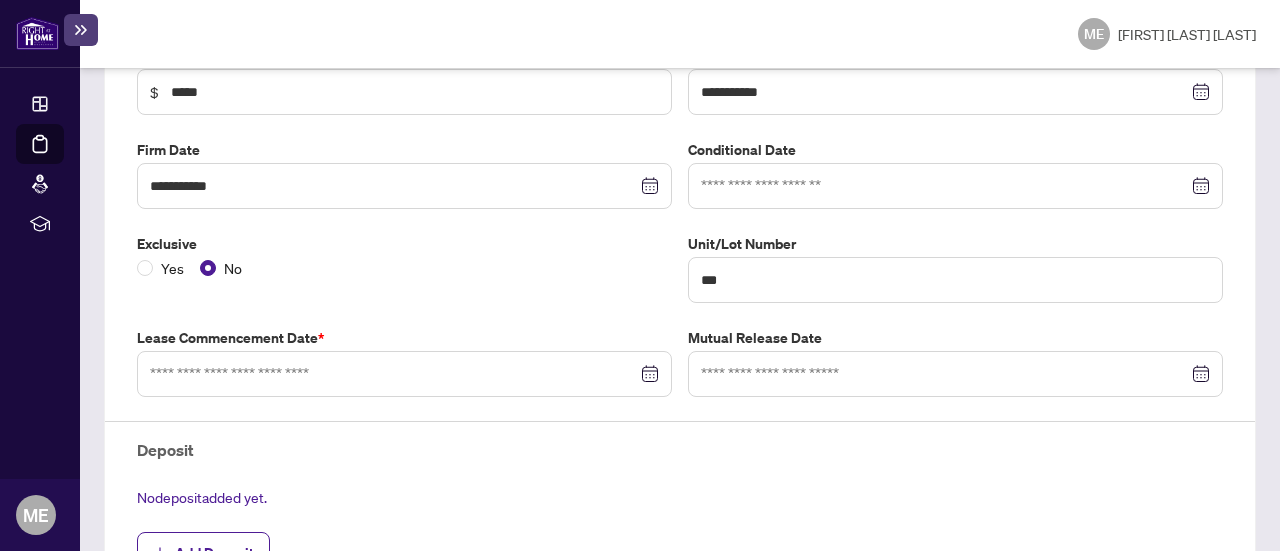 scroll, scrollTop: 403, scrollLeft: 0, axis: vertical 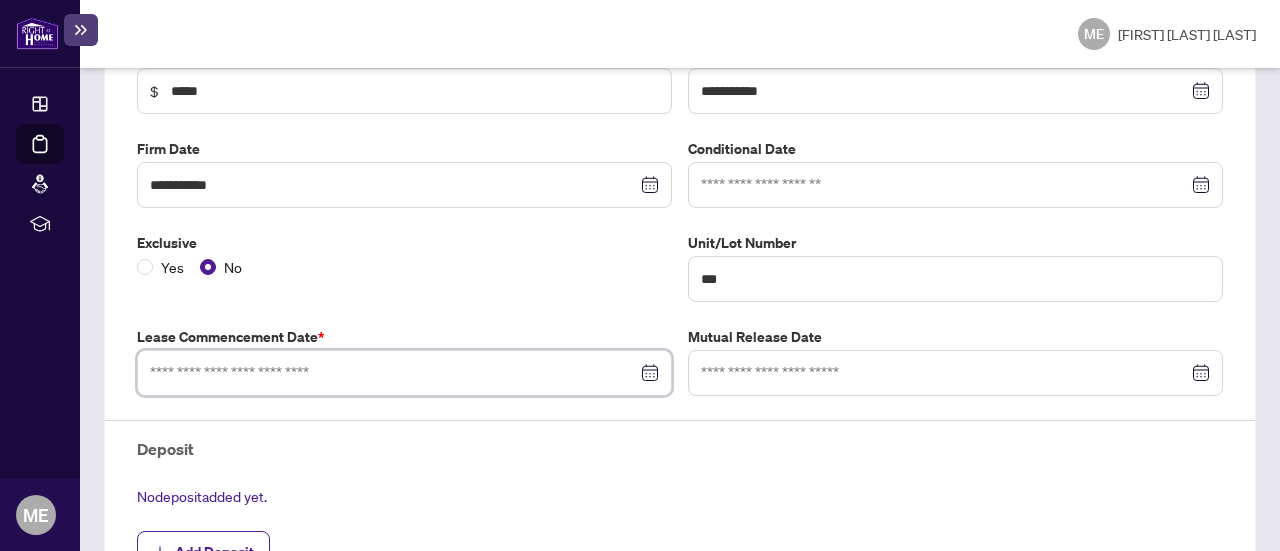 click at bounding box center [393, 373] 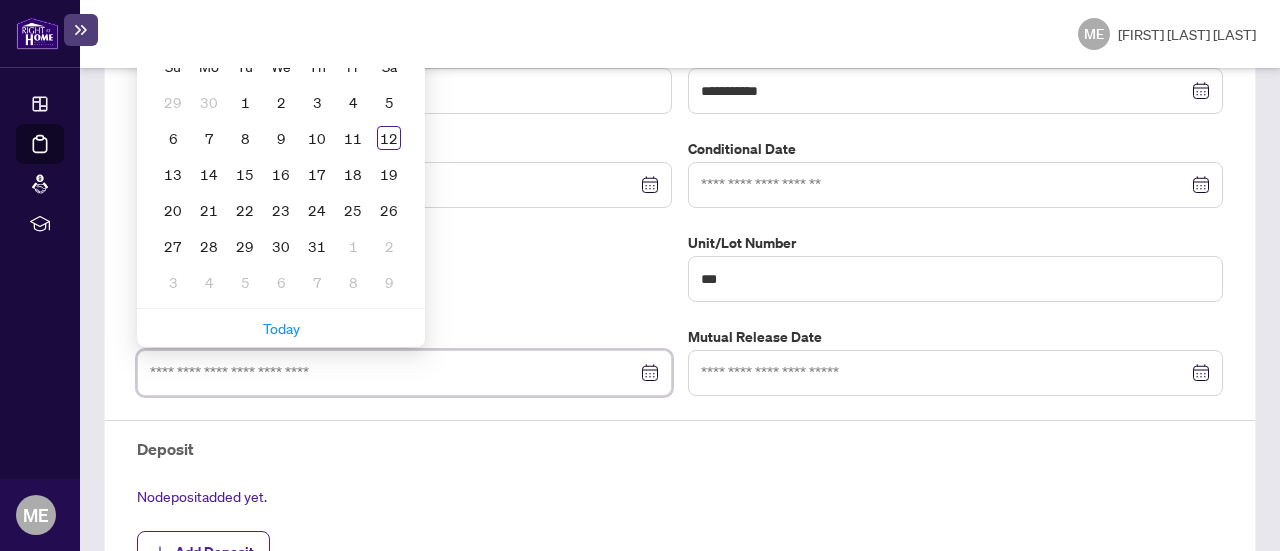 click at bounding box center (393, 373) 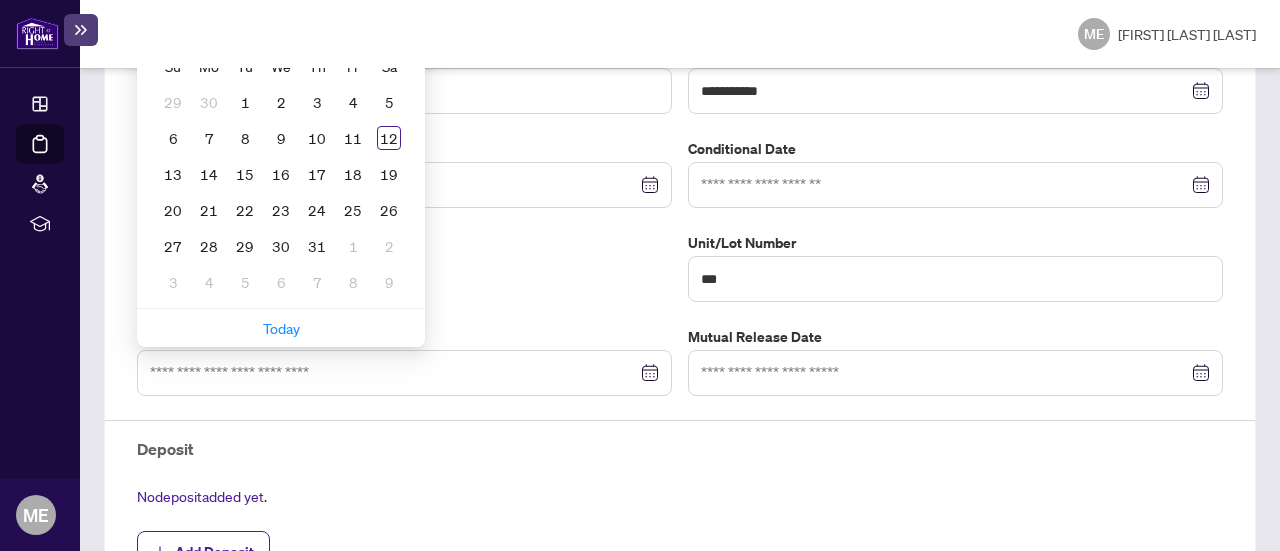 click on "**********" at bounding box center (680, 321) 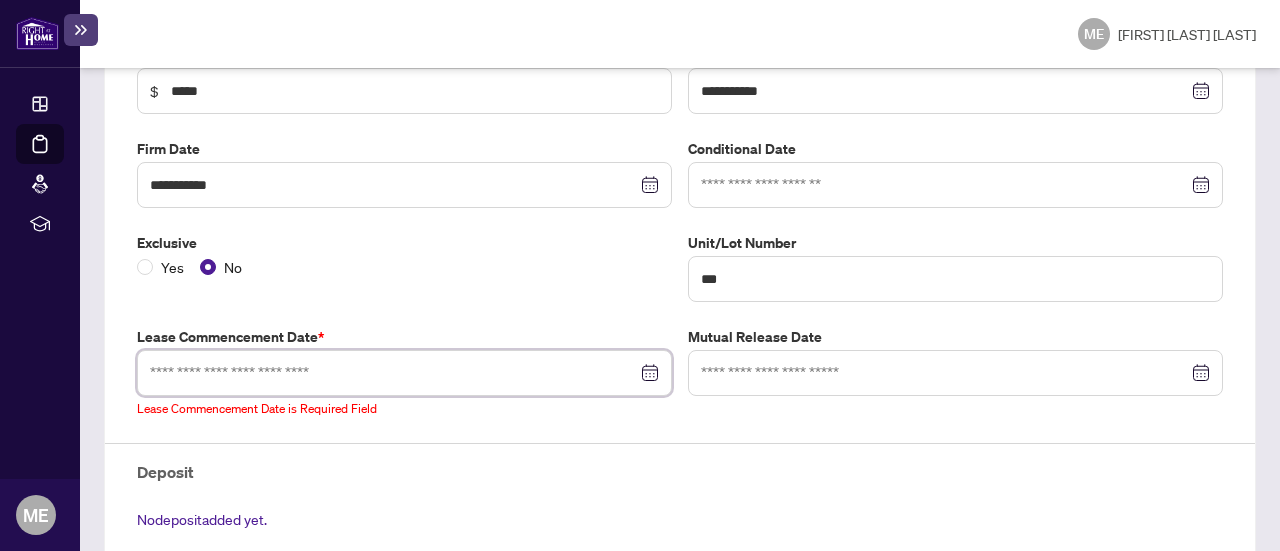 click at bounding box center [393, 373] 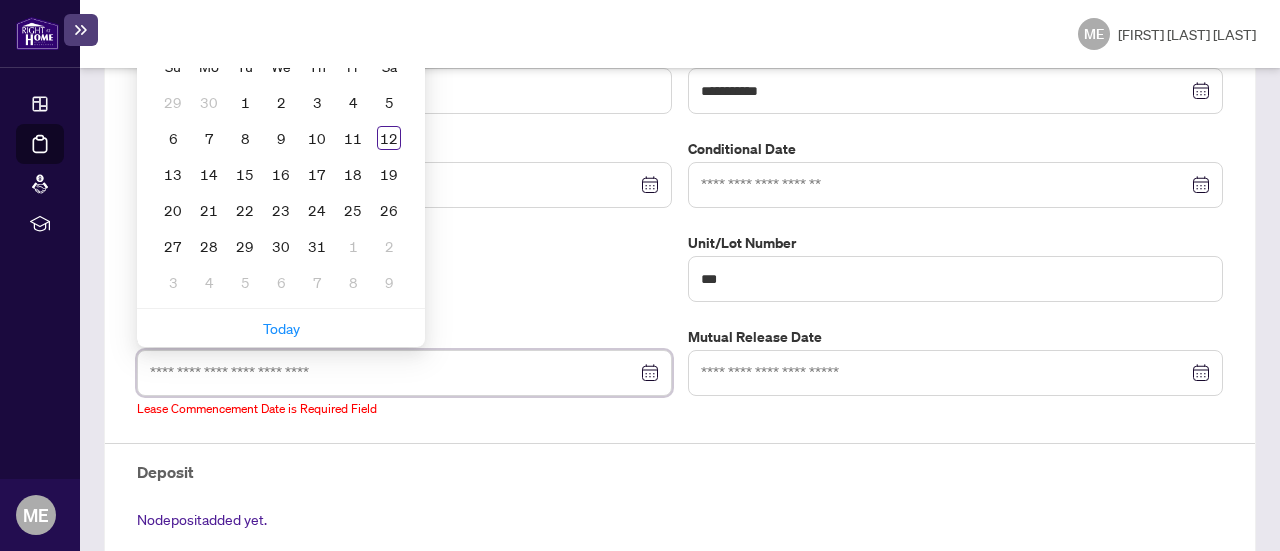 click at bounding box center (393, 373) 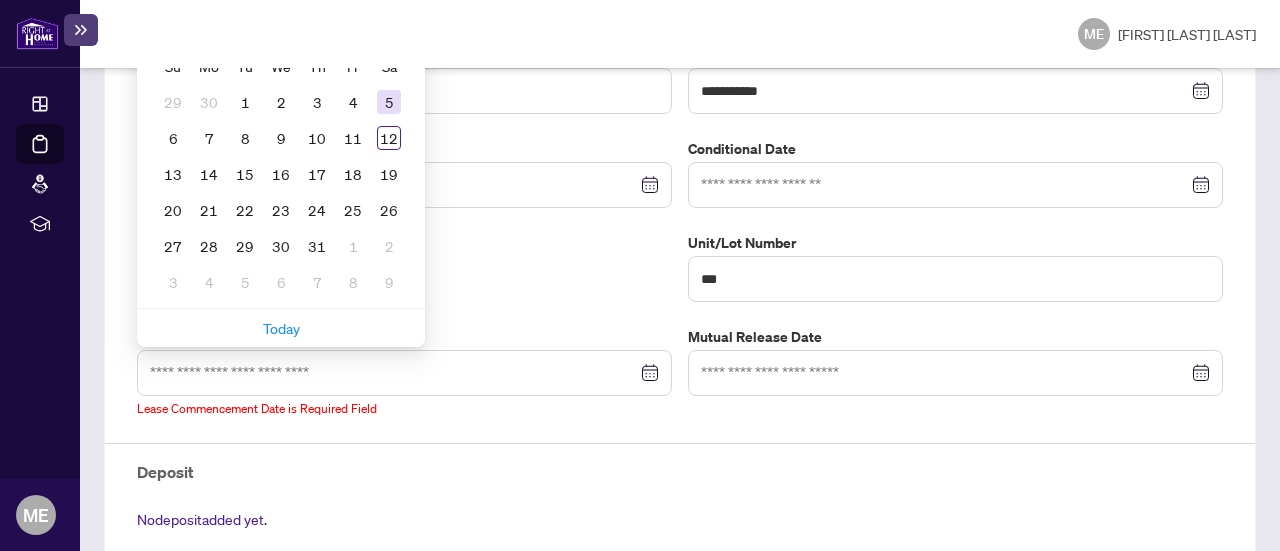 click on "5" at bounding box center [389, 102] 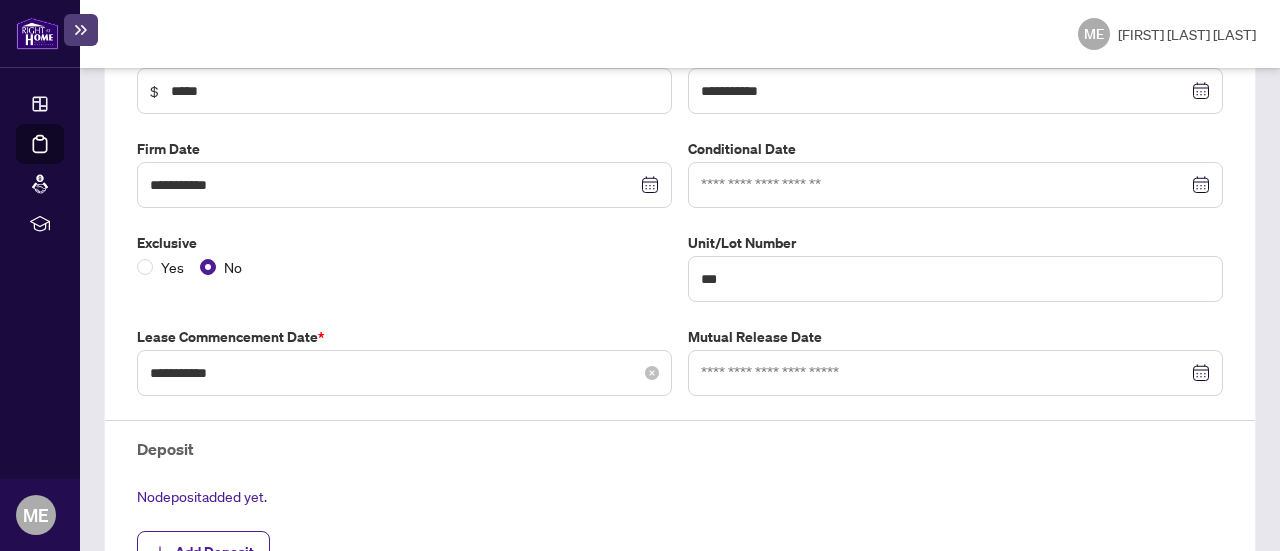 click on "**********" at bounding box center (404, 373) 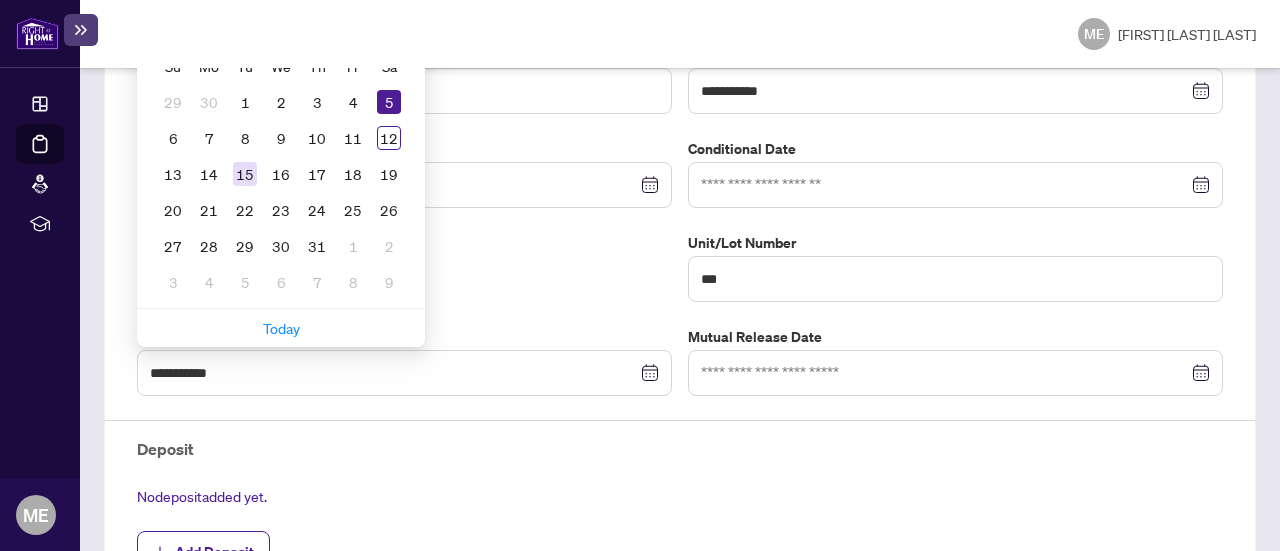 click on "15" at bounding box center (245, 174) 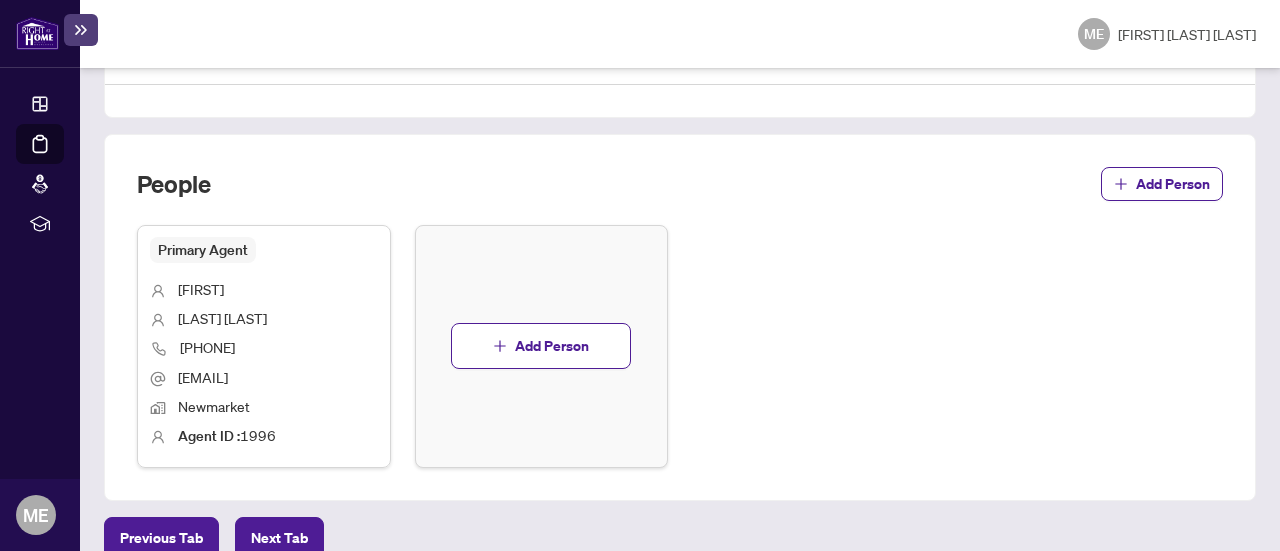 scroll, scrollTop: 936, scrollLeft: 0, axis: vertical 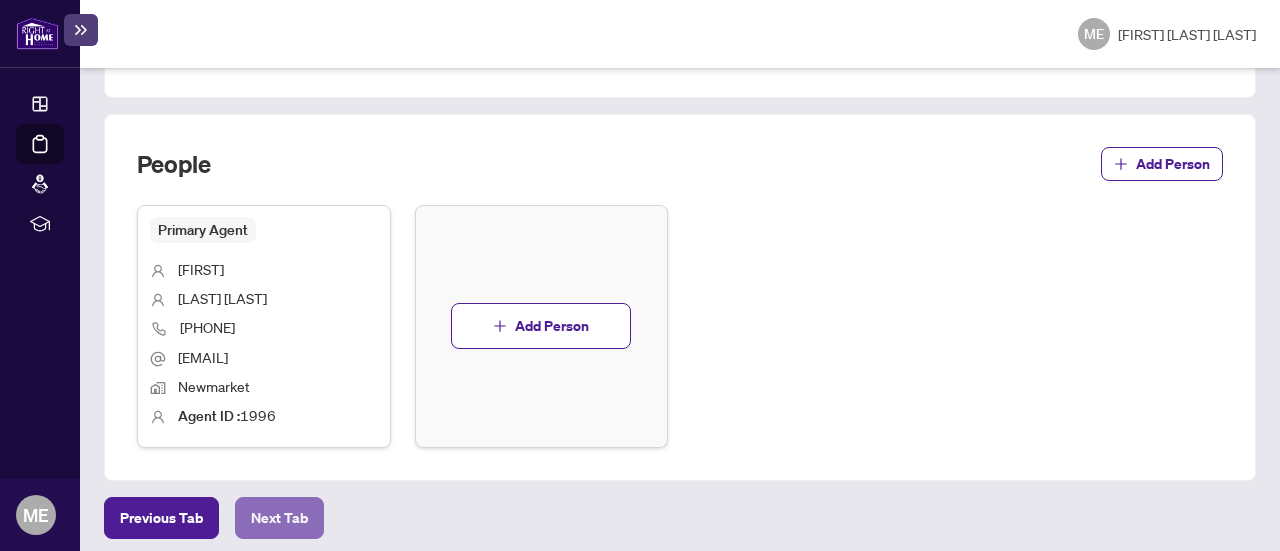 click on "Next Tab" at bounding box center [279, 518] 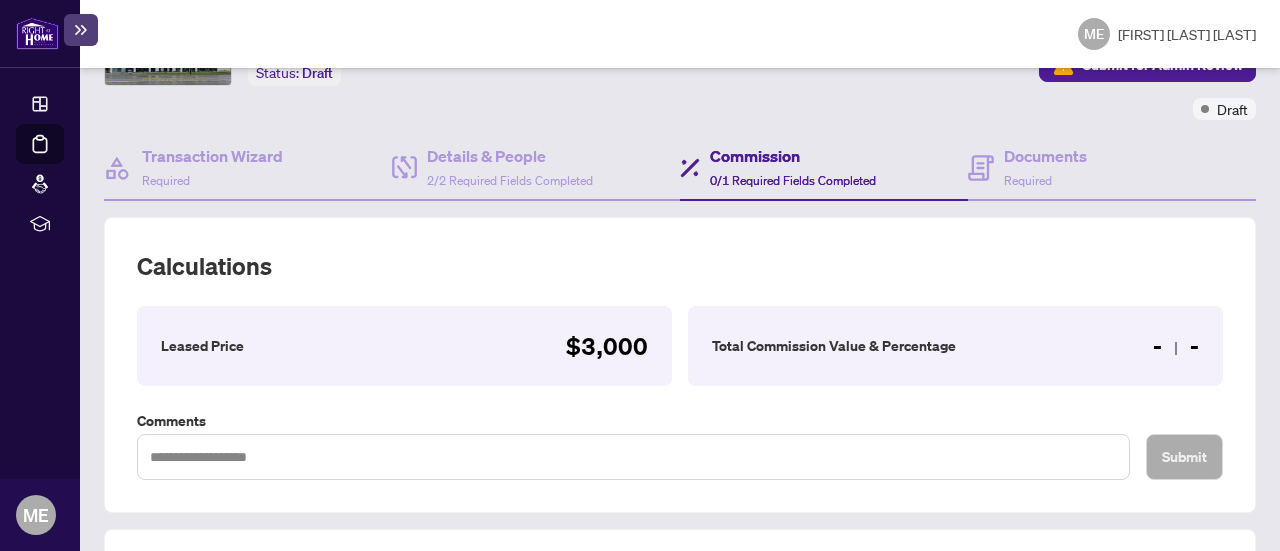scroll, scrollTop: 143, scrollLeft: 0, axis: vertical 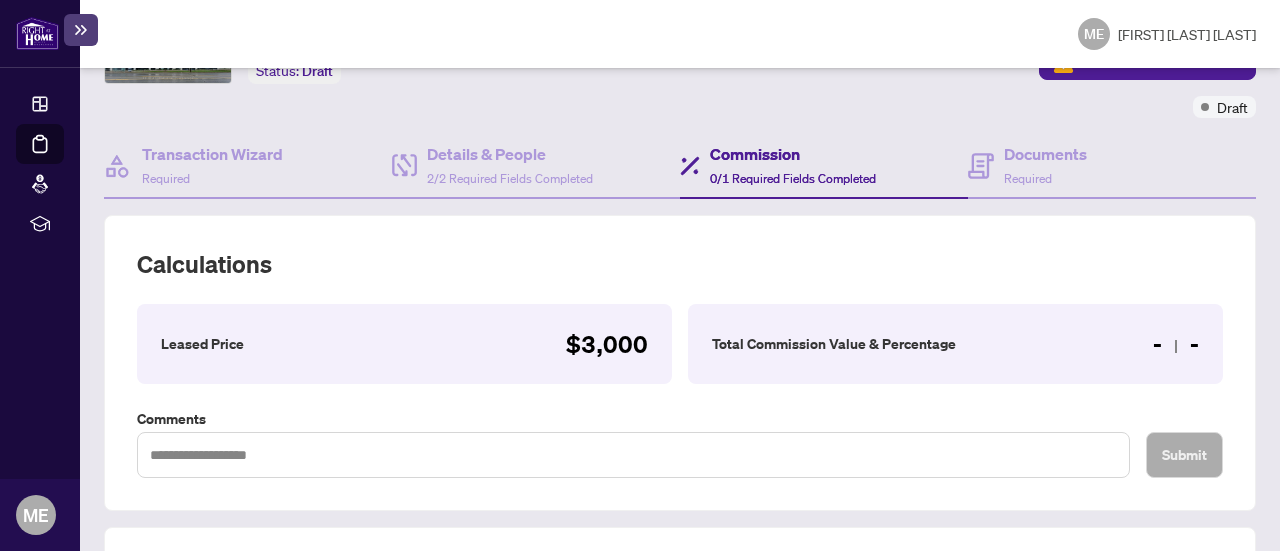 click on "Total Commission Value & Percentage" at bounding box center (834, 344) 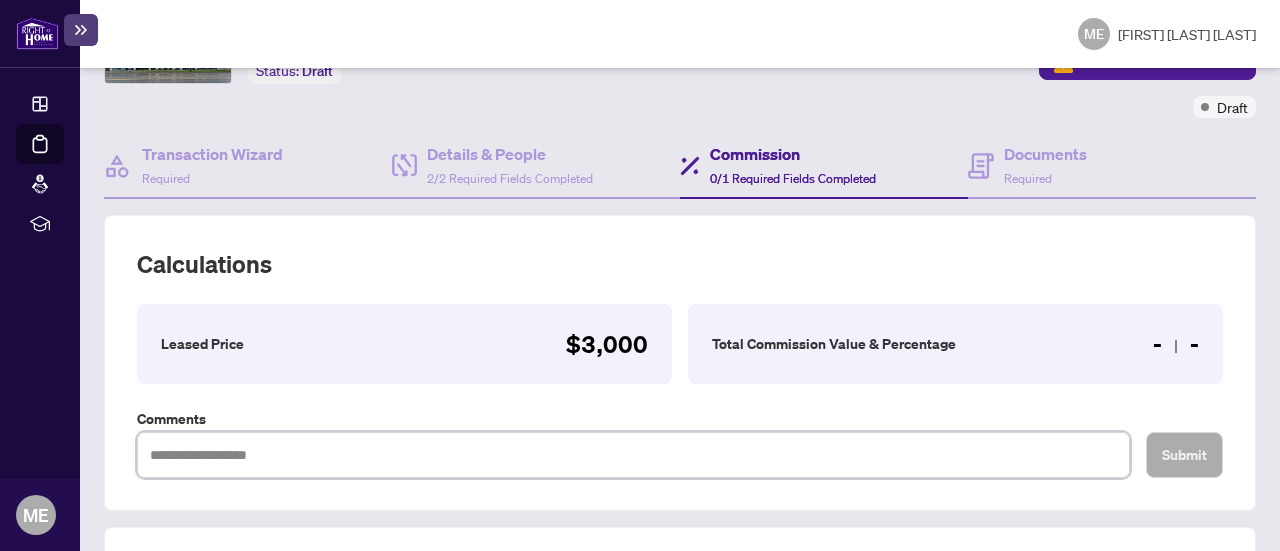 click at bounding box center (633, 454) 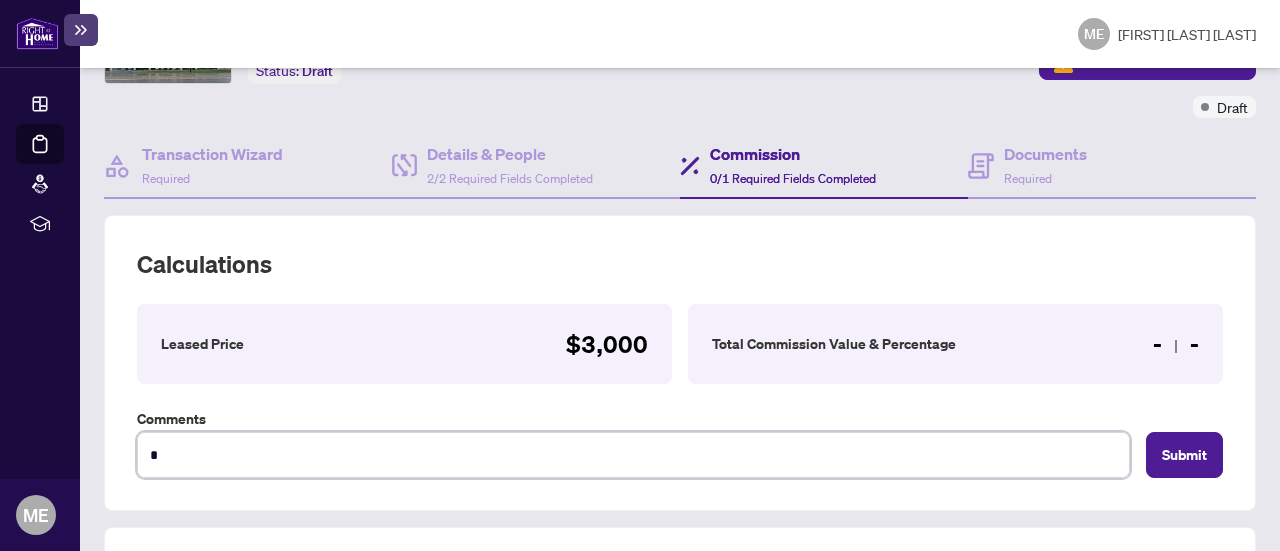 type on "*" 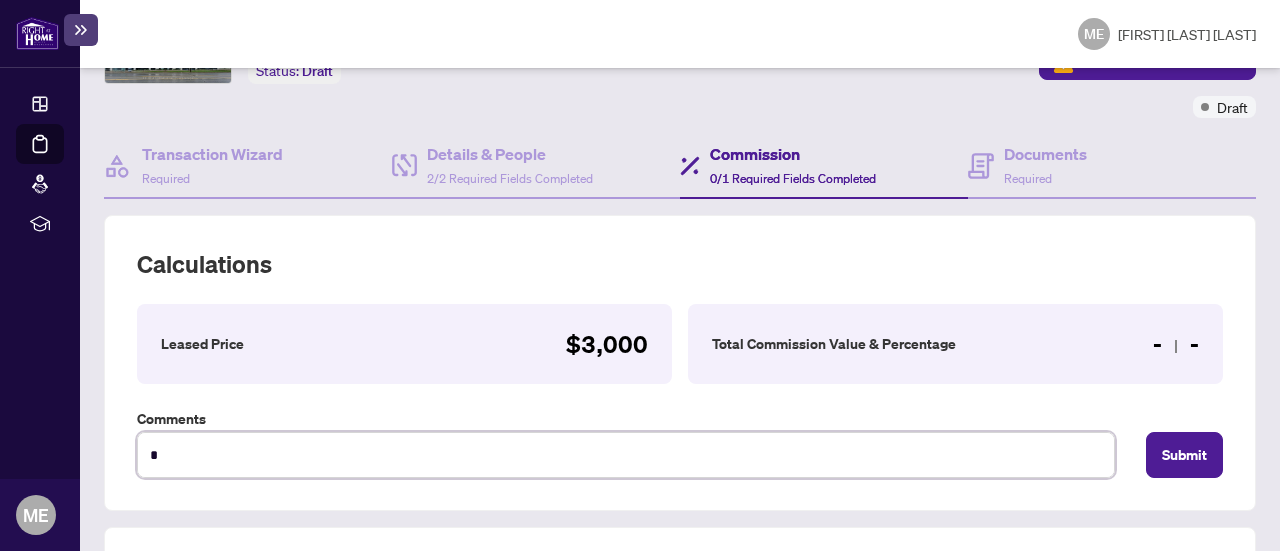type on "**" 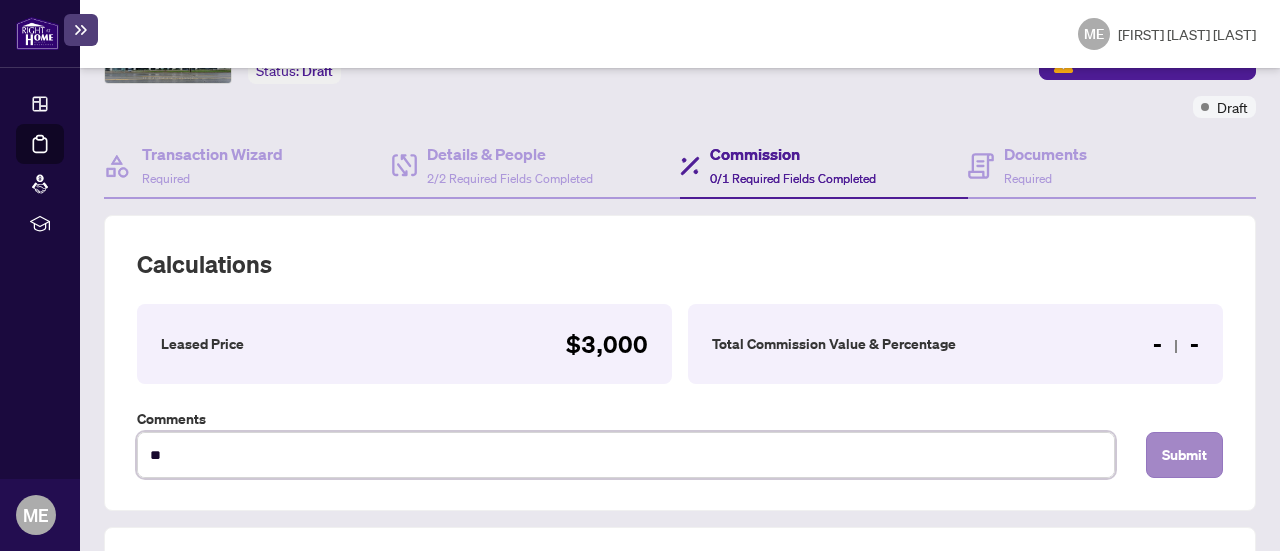 type on "**" 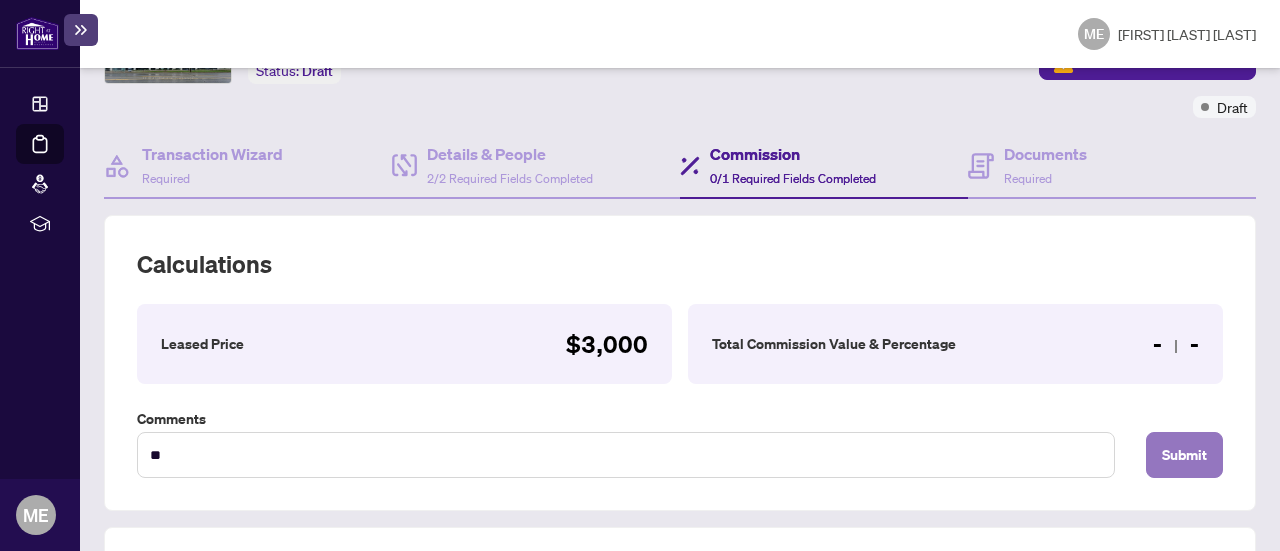 click on "Submit" at bounding box center [1184, 455] 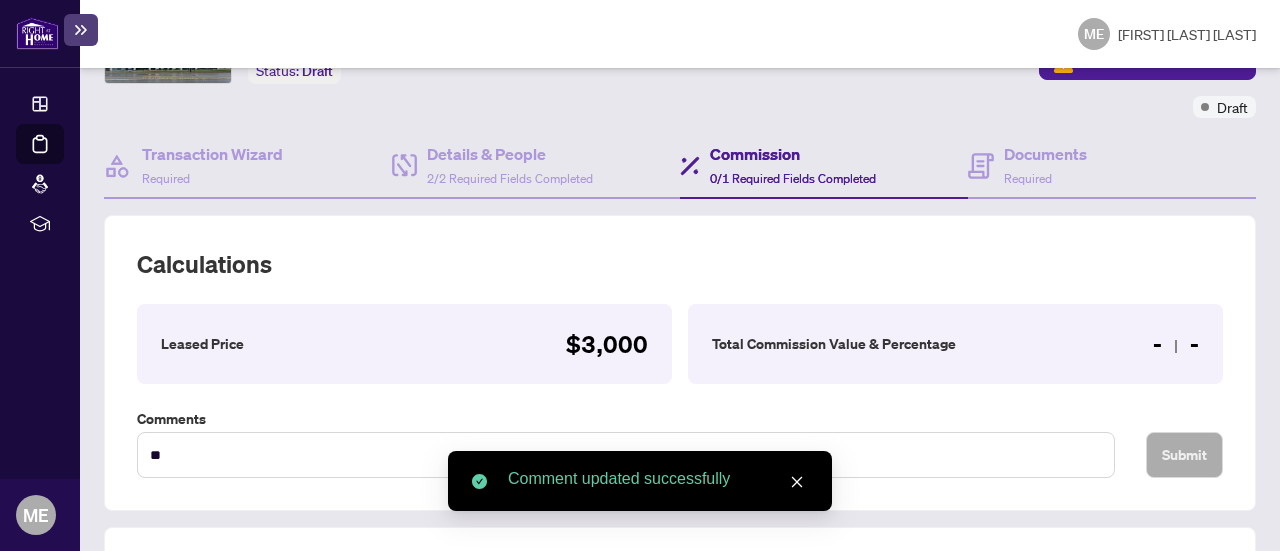 click on "Calculations Leased Price $3,000   Total Commission Value & Percentage -     - Comments ** Submit" at bounding box center [680, 362] 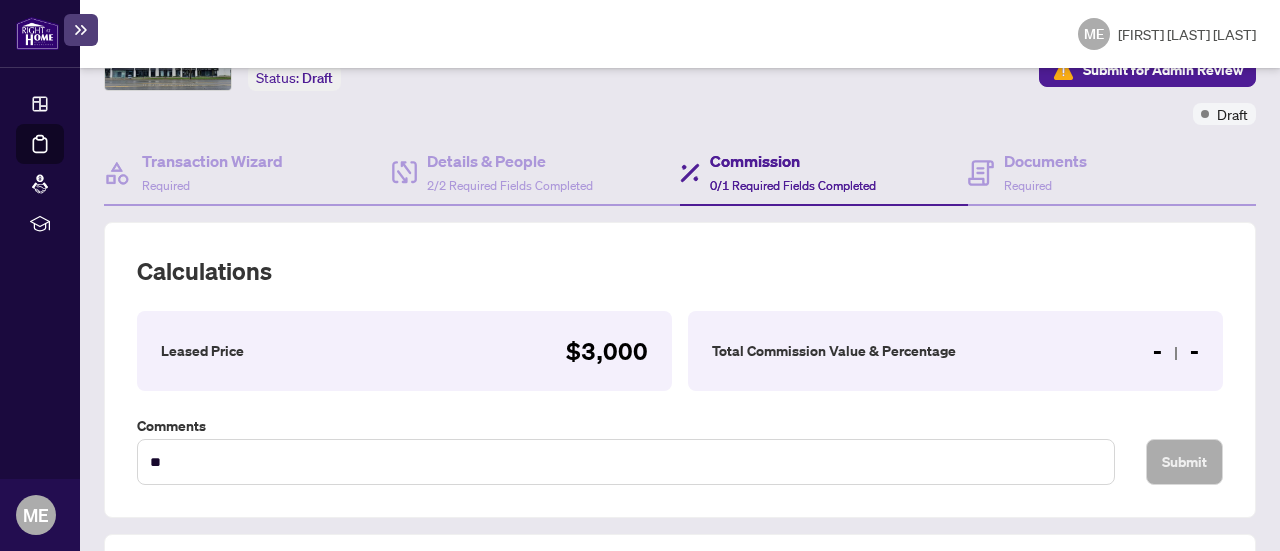 scroll, scrollTop: 138, scrollLeft: 0, axis: vertical 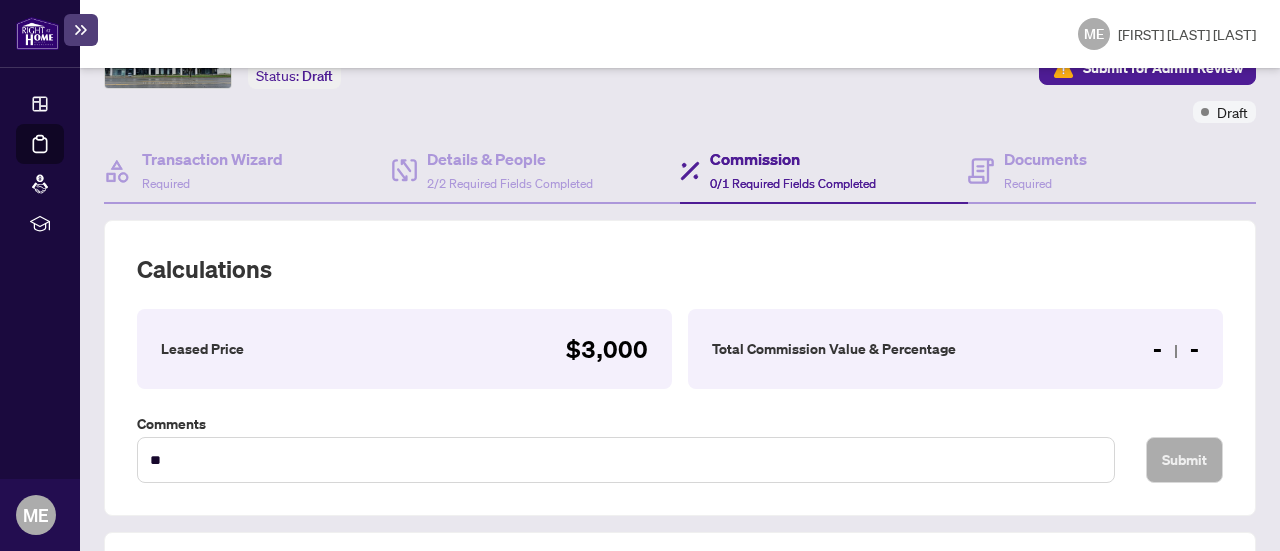 click on "Total Commission Value & Percentage" at bounding box center (834, 349) 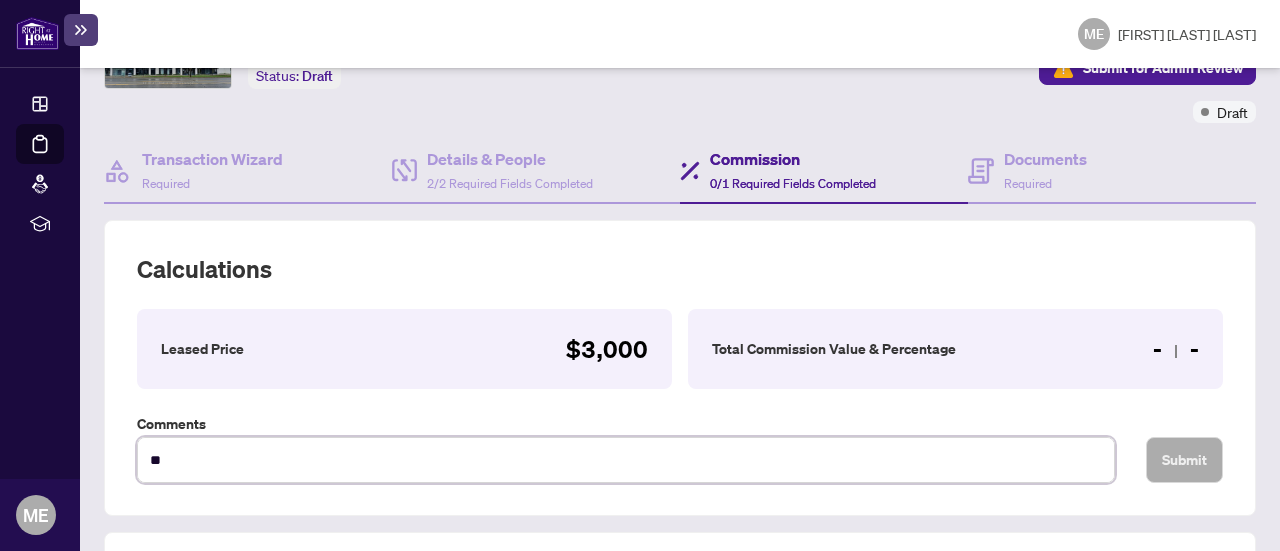 click on "**" at bounding box center [626, 459] 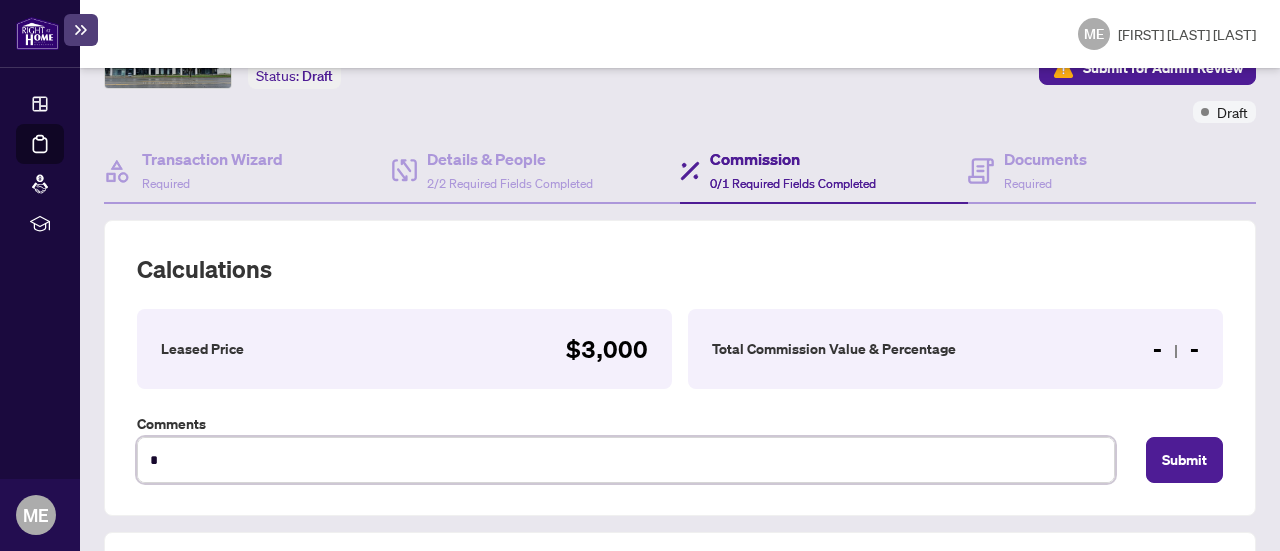 type on "**********" 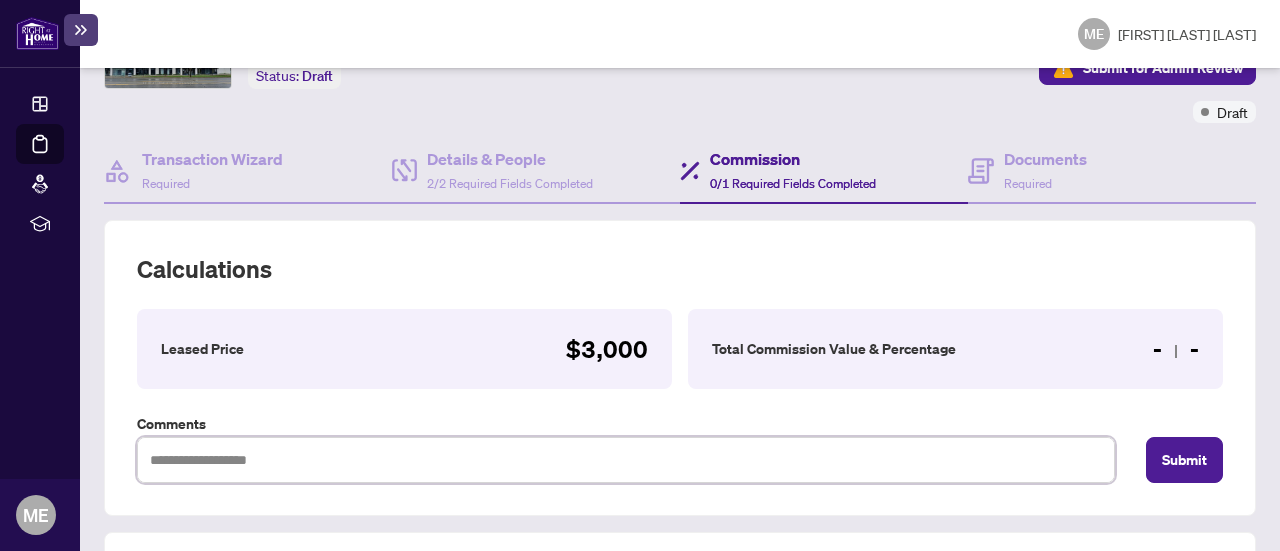type on "*" 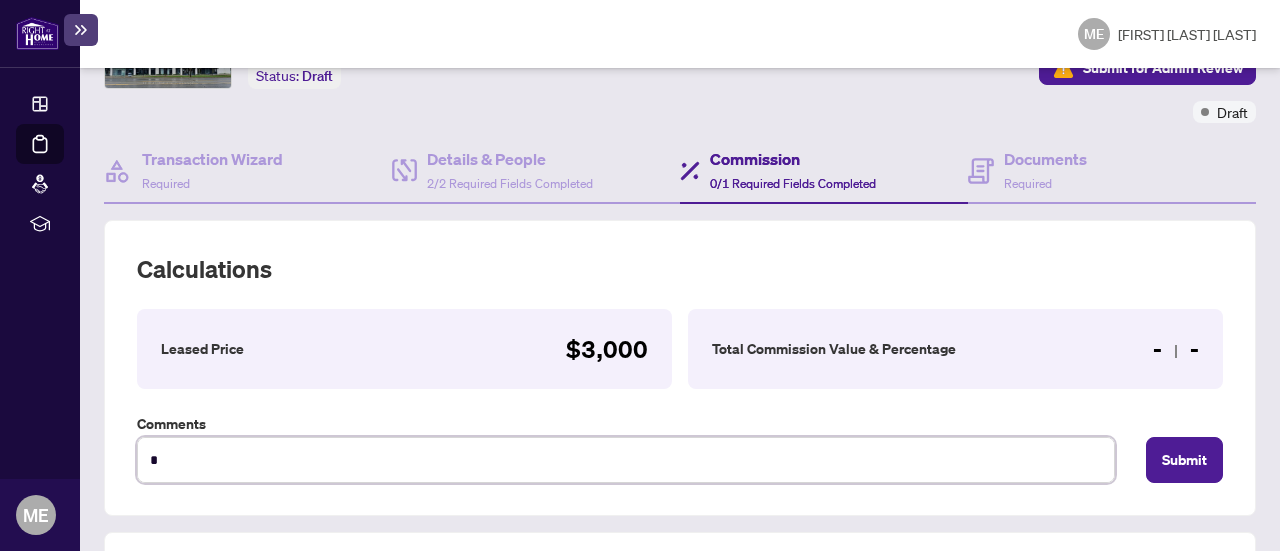 type on "**" 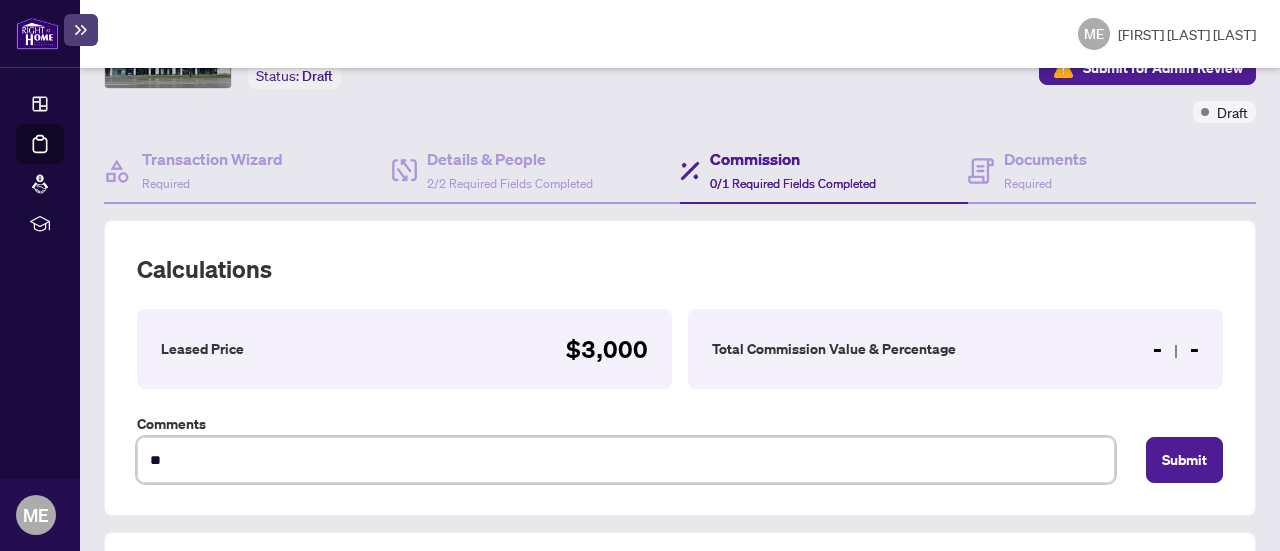 type on "***" 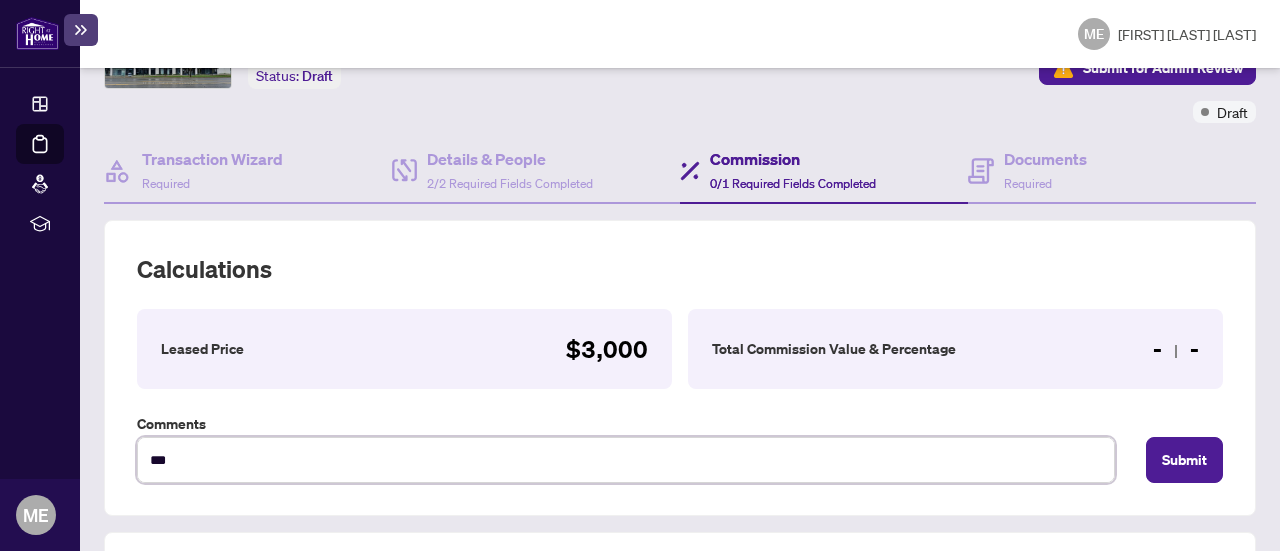 type on "****" 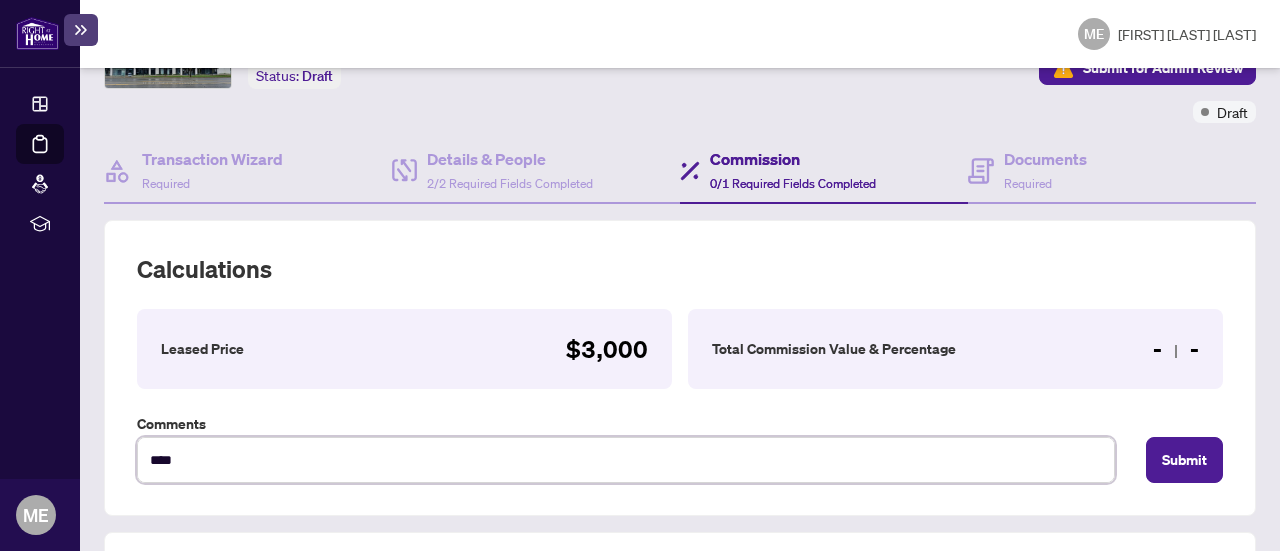 type on "****" 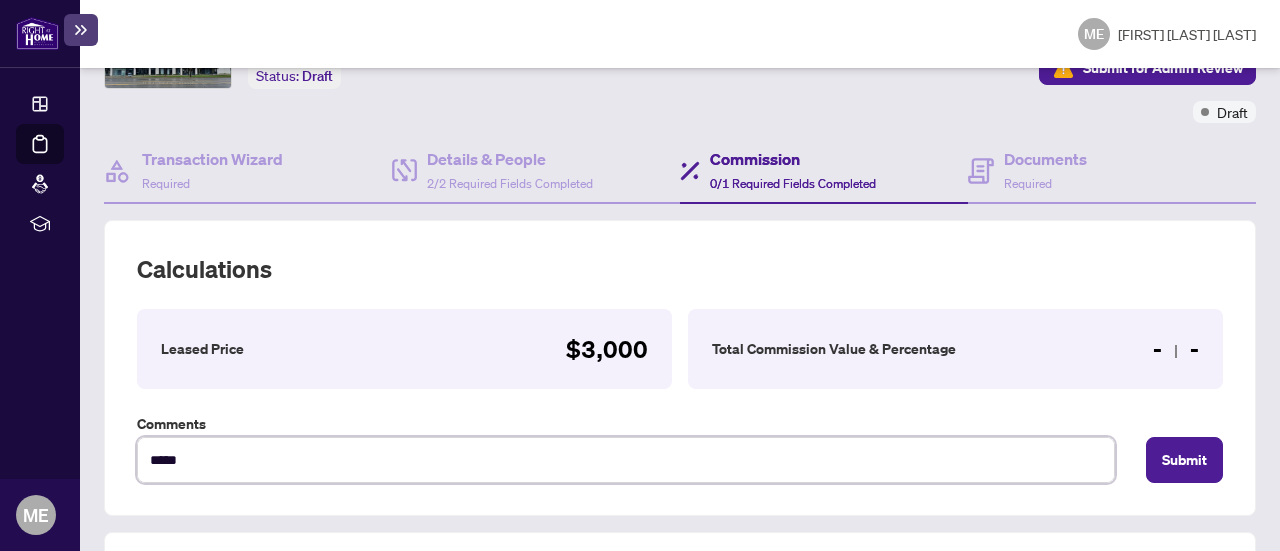 type on "****" 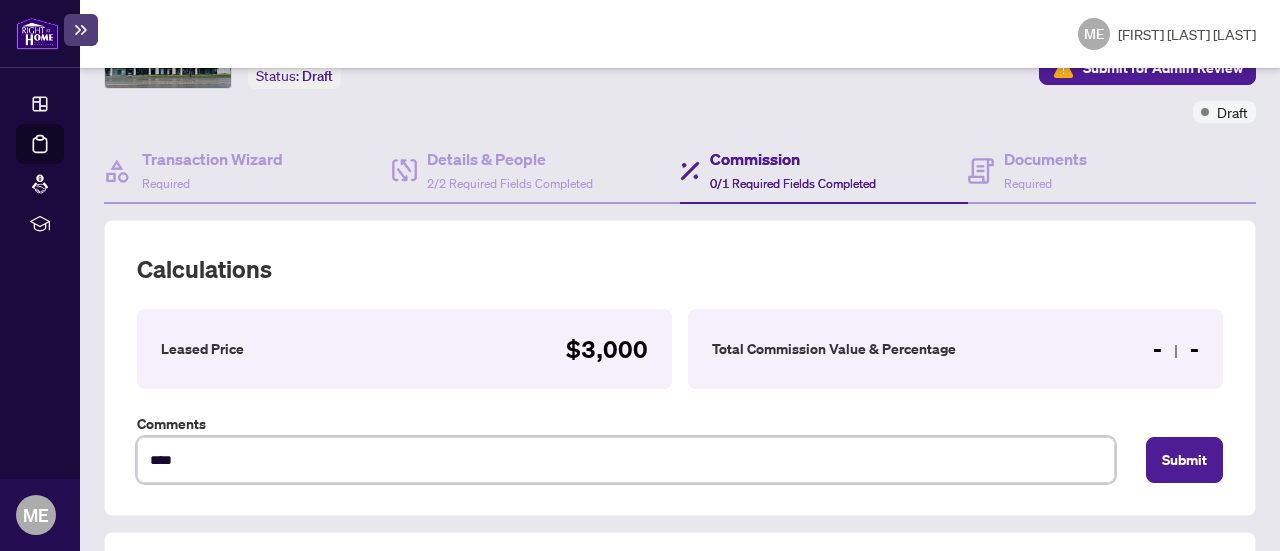type on "***" 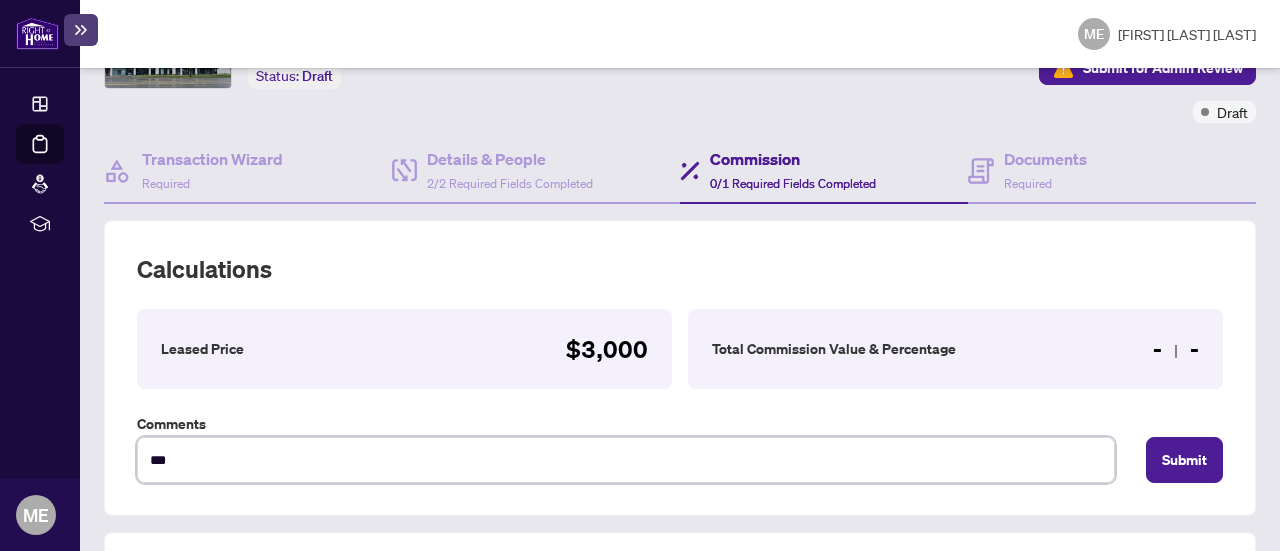 type on "**" 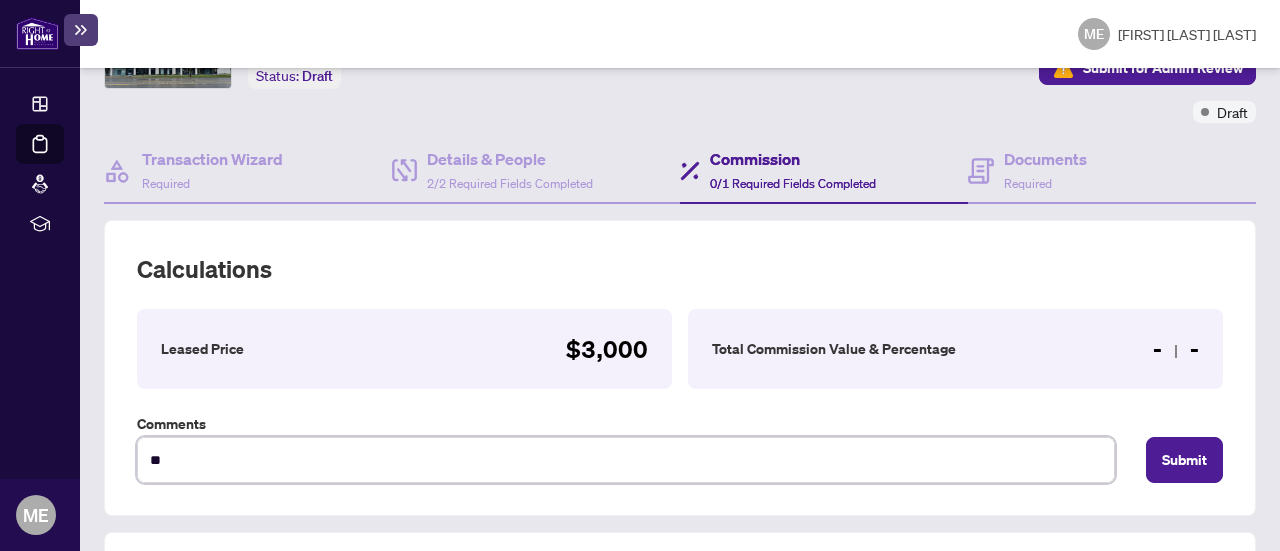 type on "*" 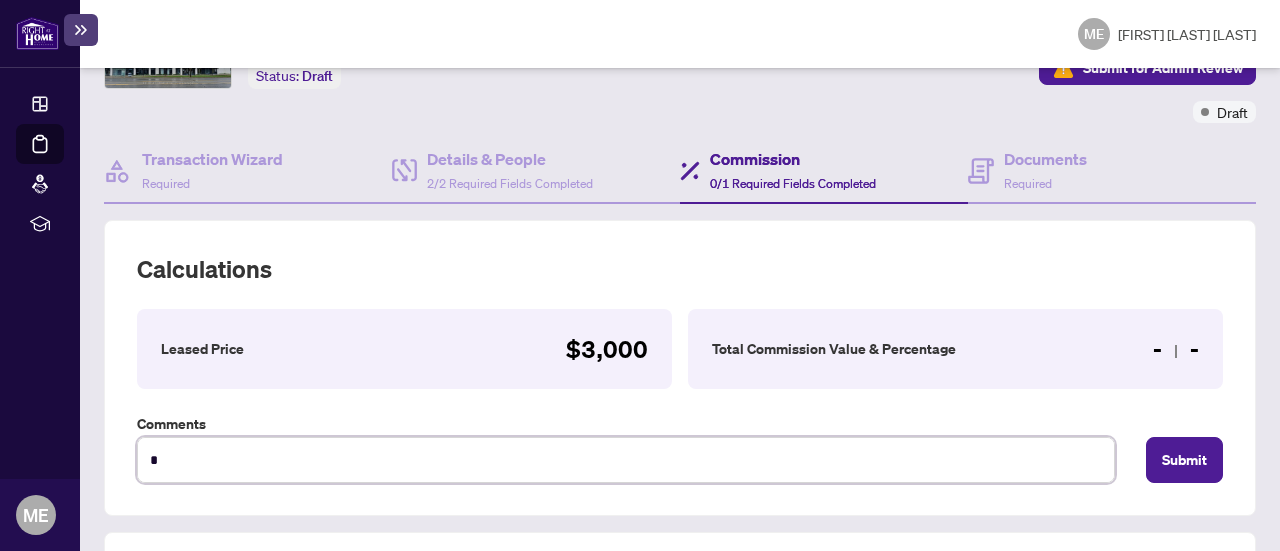 type on "**********" 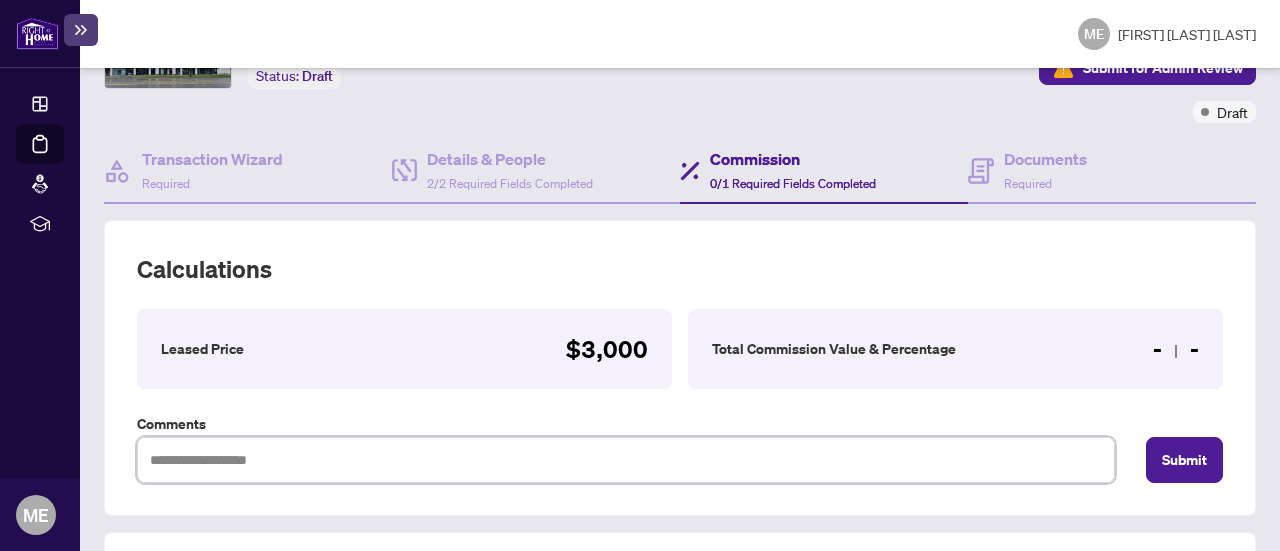 type on "*" 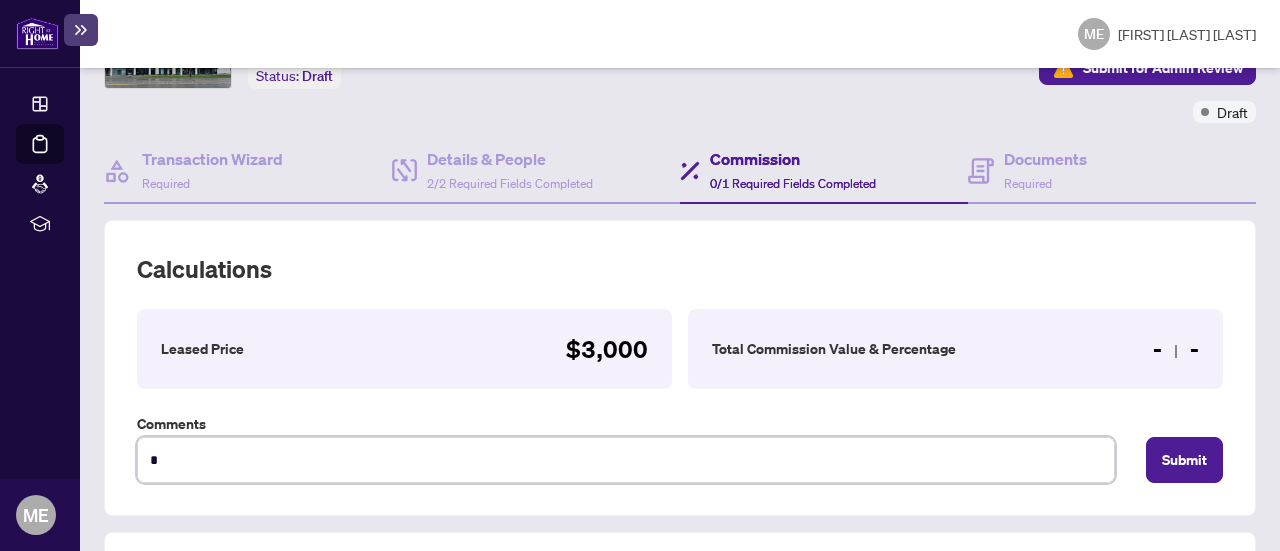 type on "**" 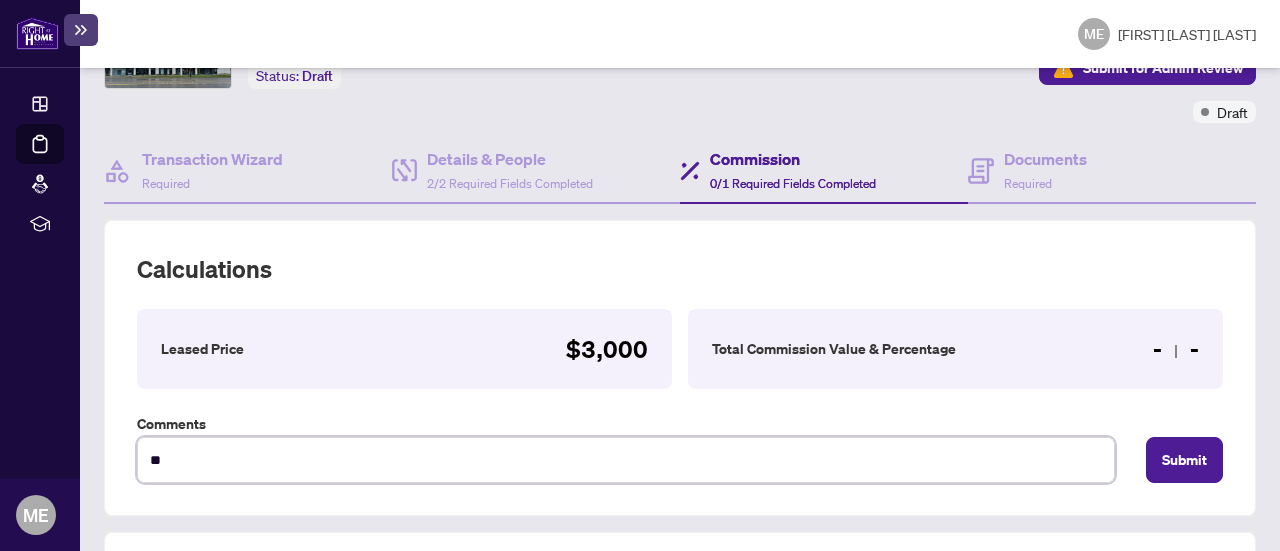 type on "***" 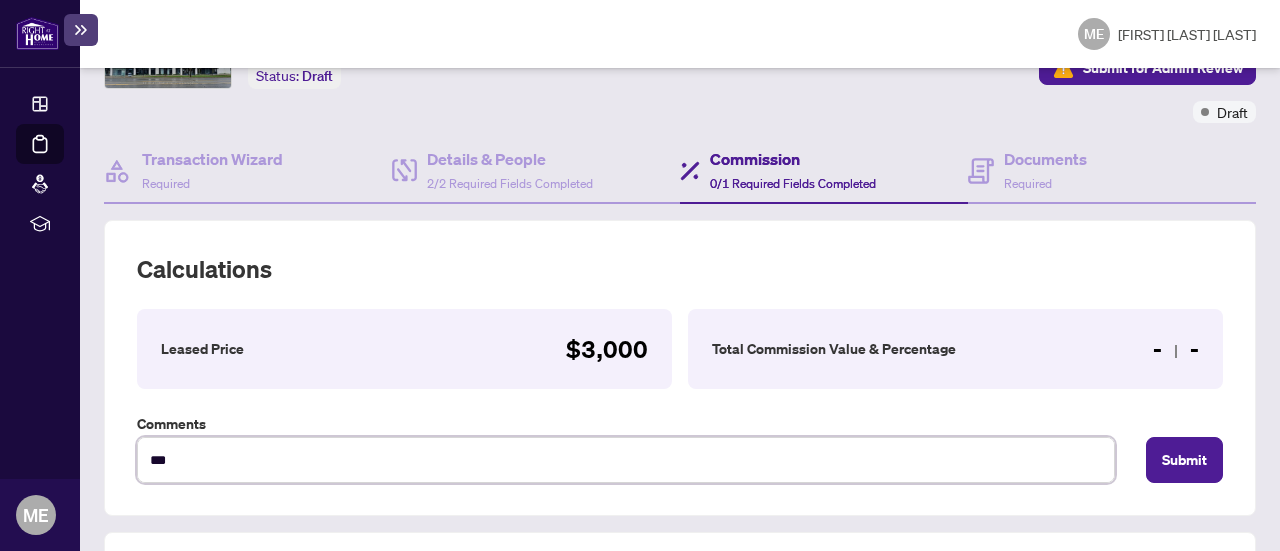type on "****" 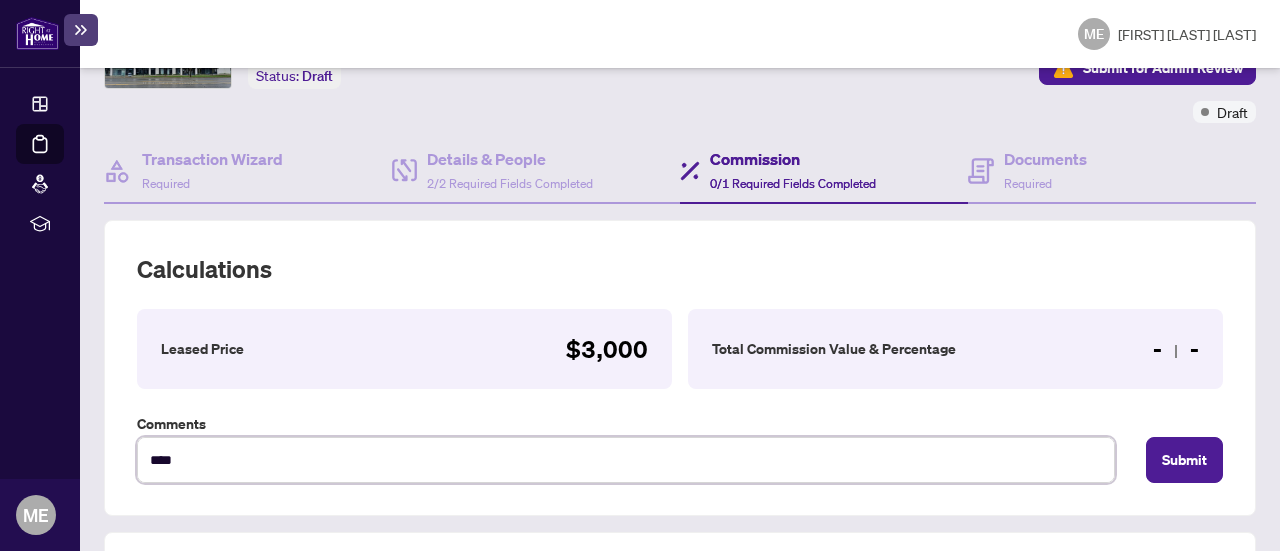 type on "****" 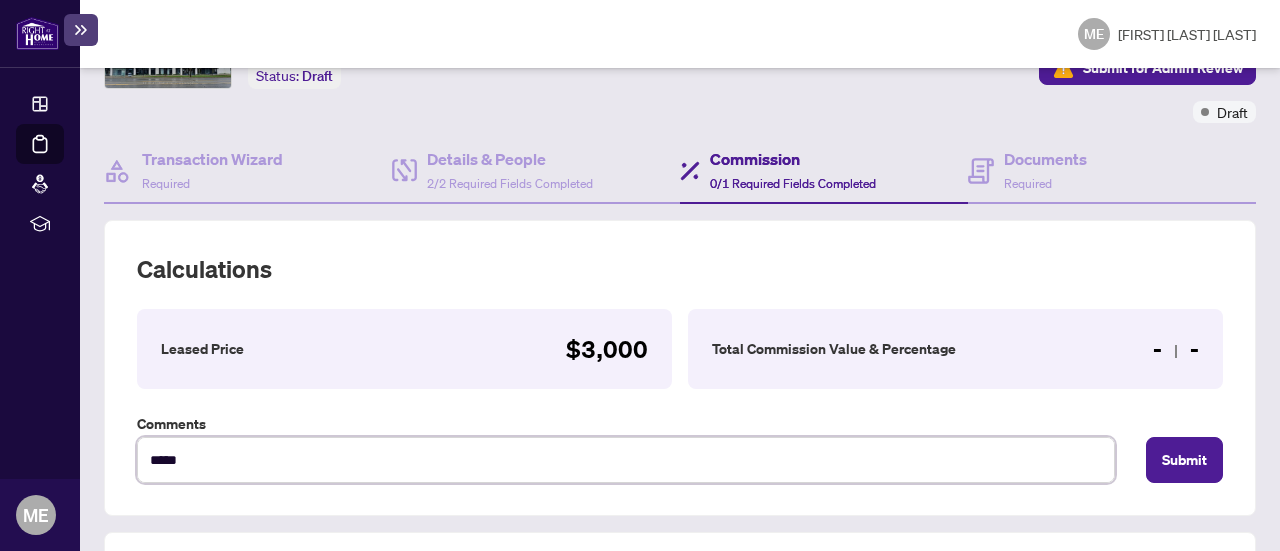 type on "******" 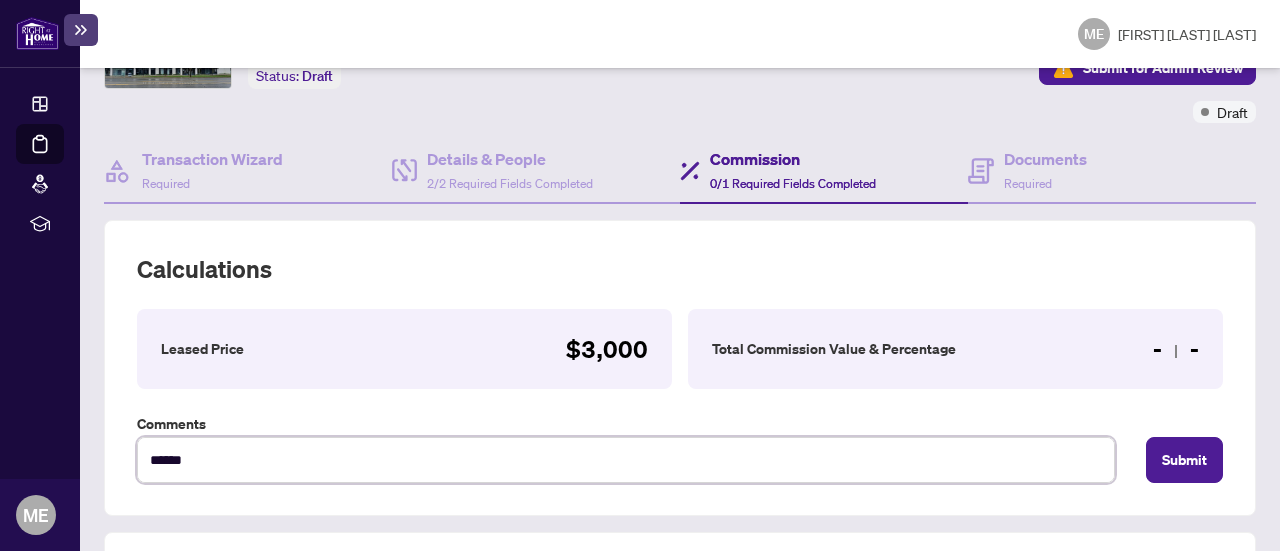 type on "*******" 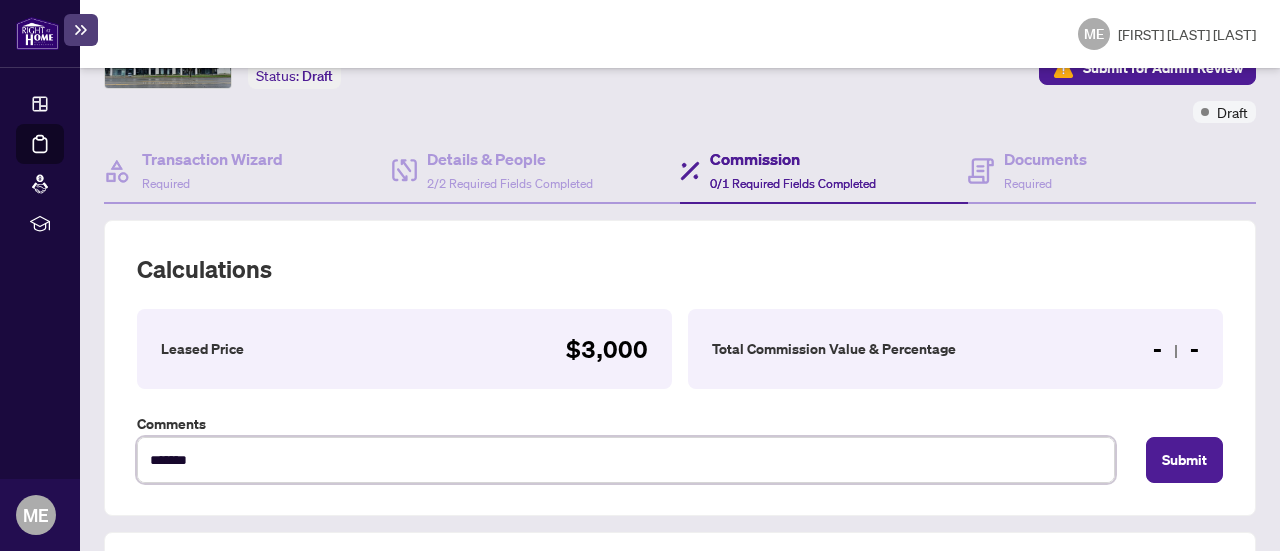 type on "********" 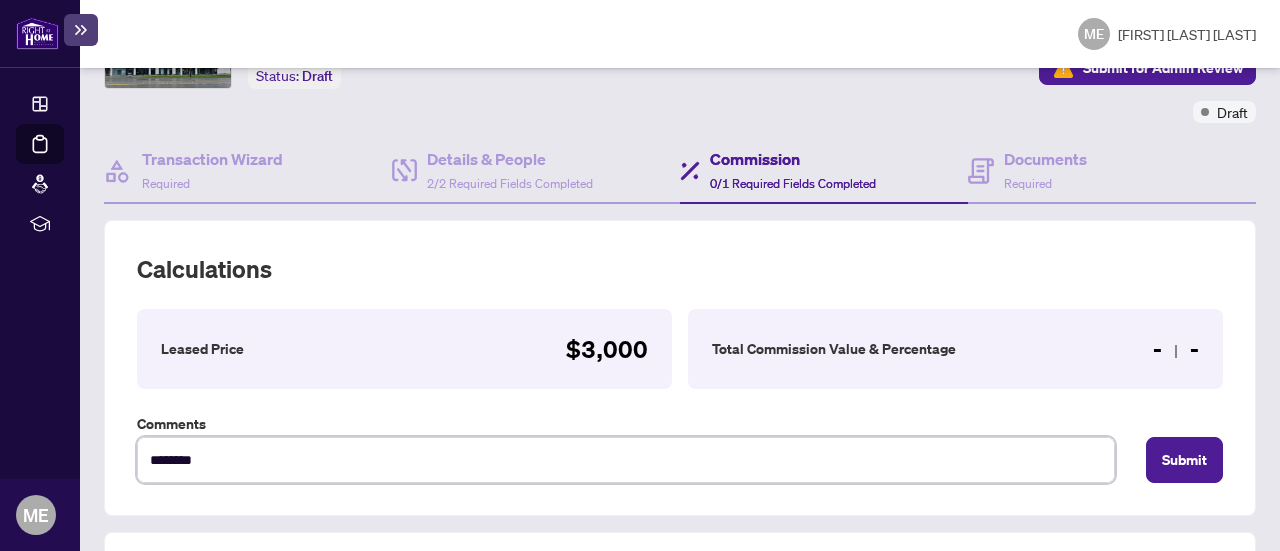 type on "*********" 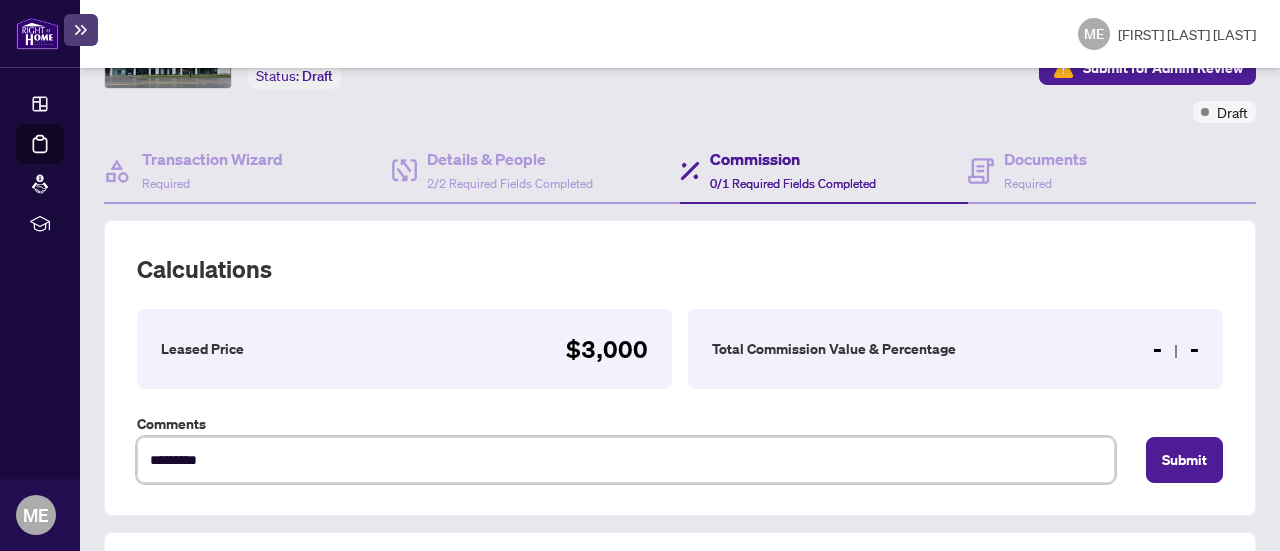 type on "**********" 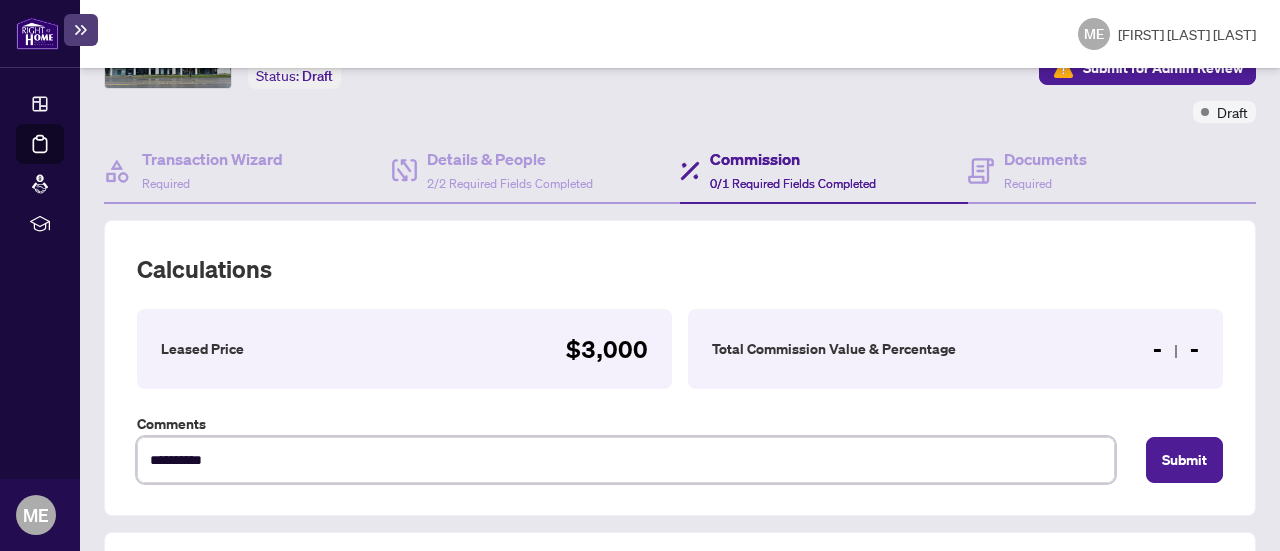 type on "**********" 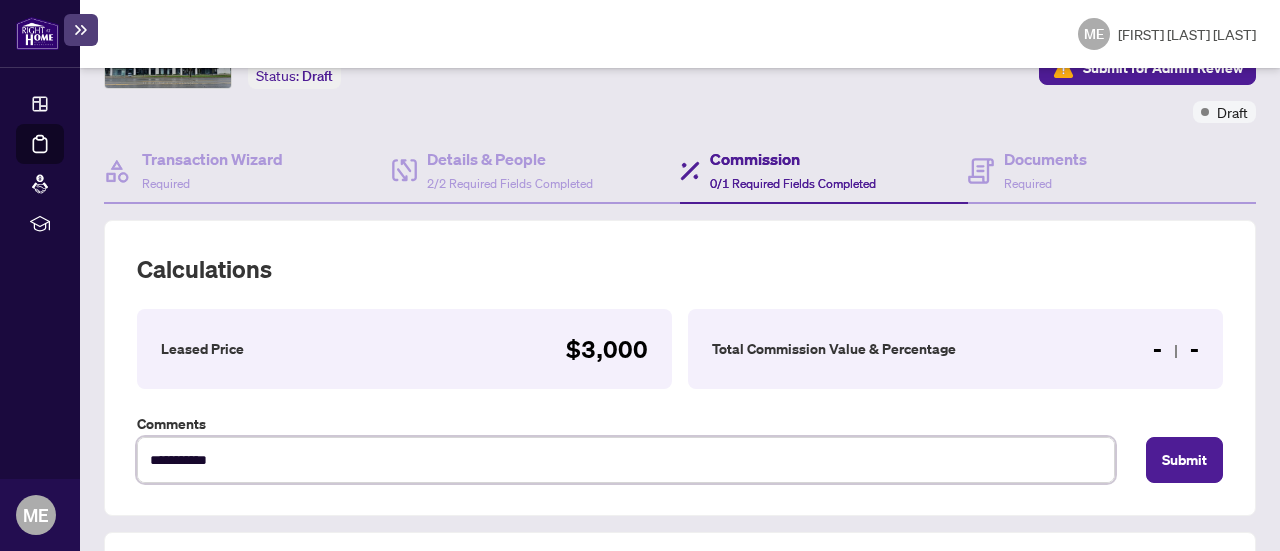 type on "**********" 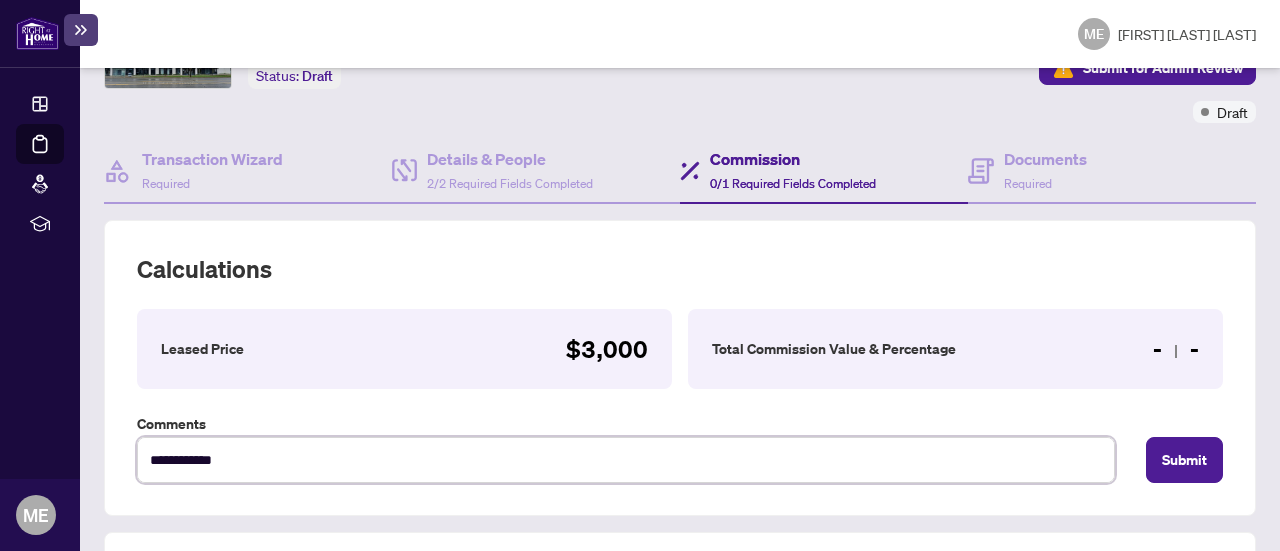 type on "**********" 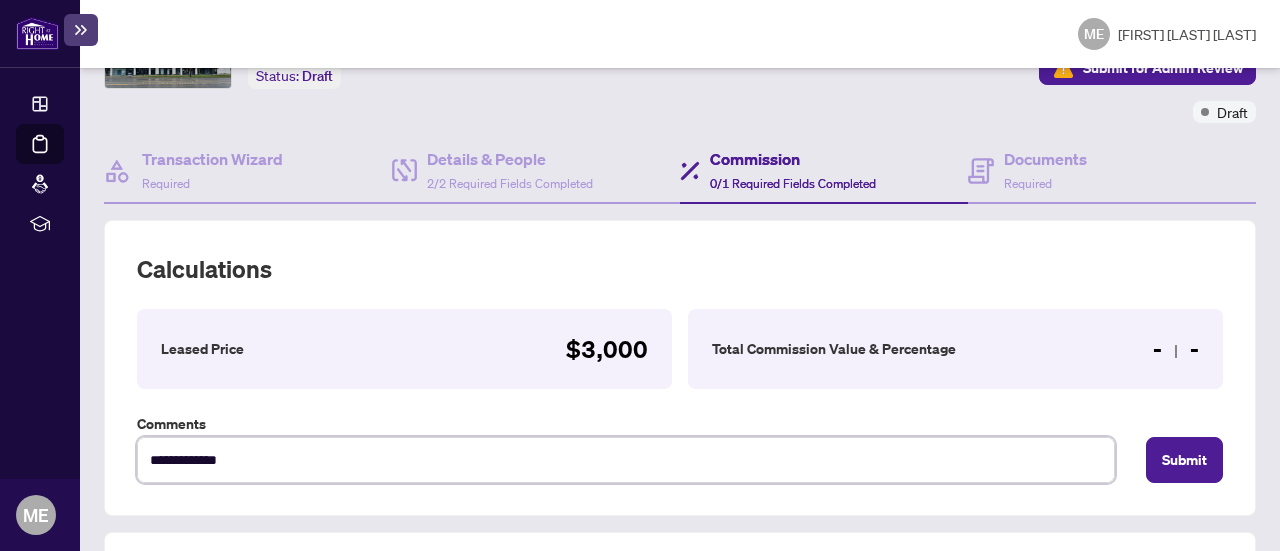 type on "**********" 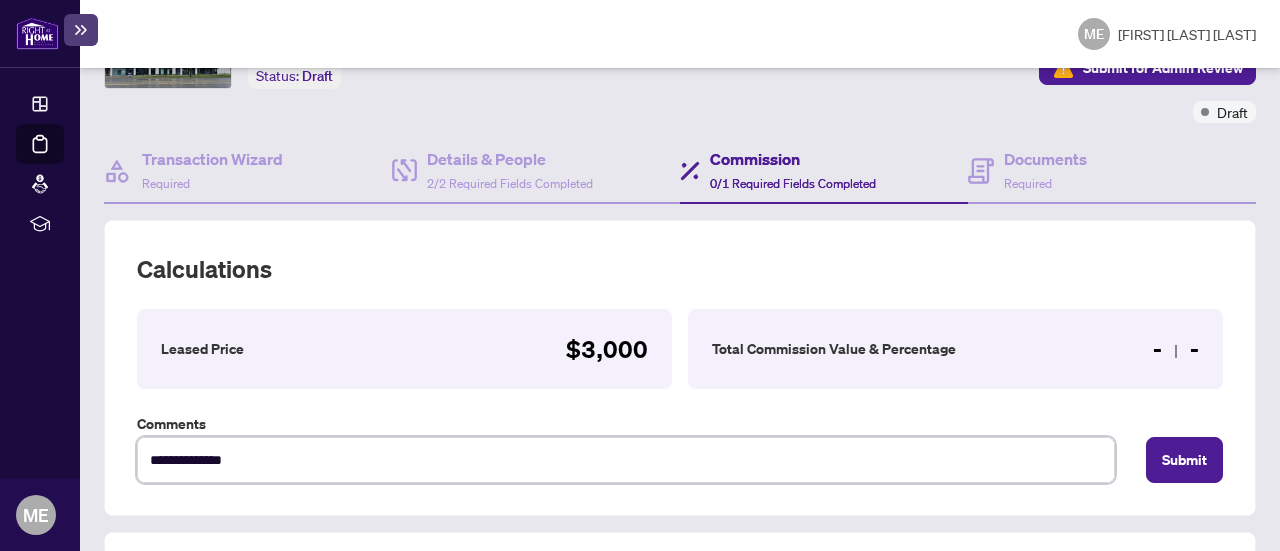 type on "**********" 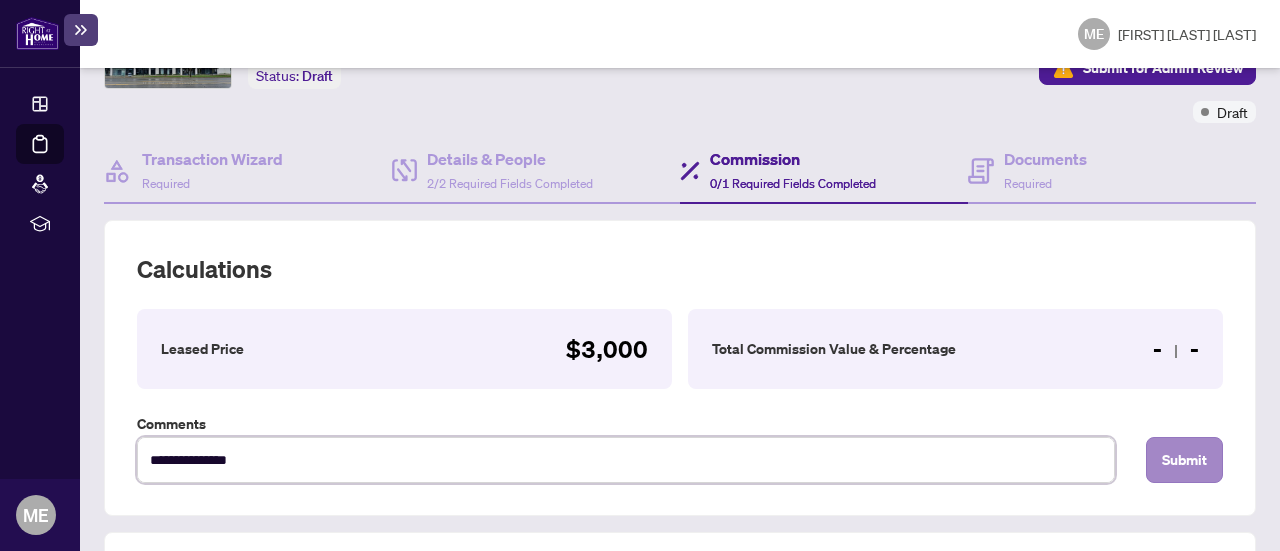 type on "**********" 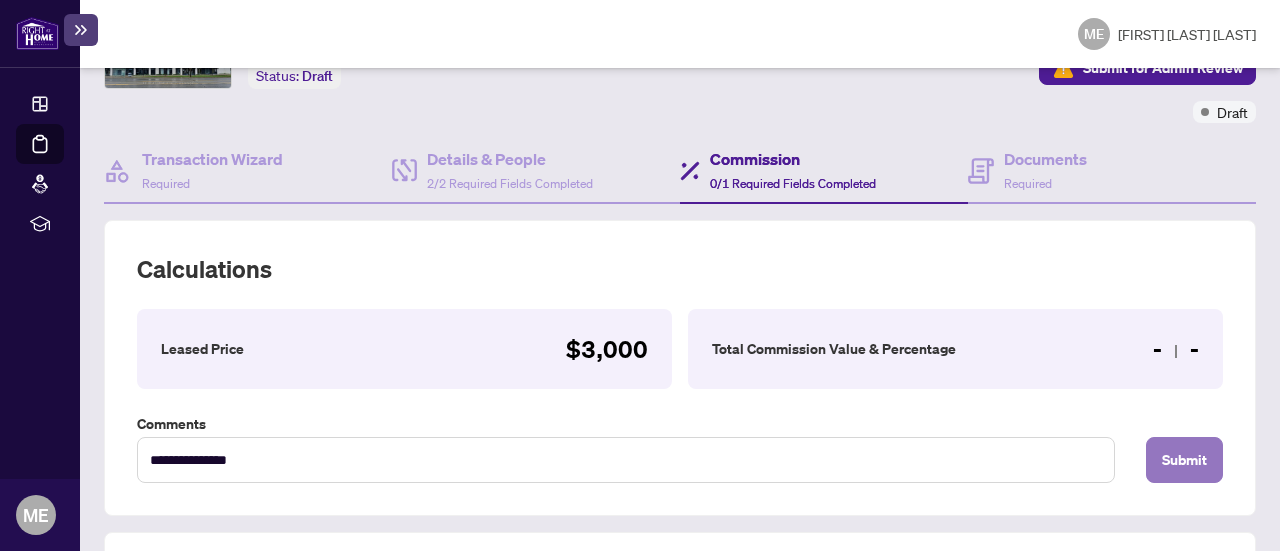 click on "Submit" at bounding box center [1184, 460] 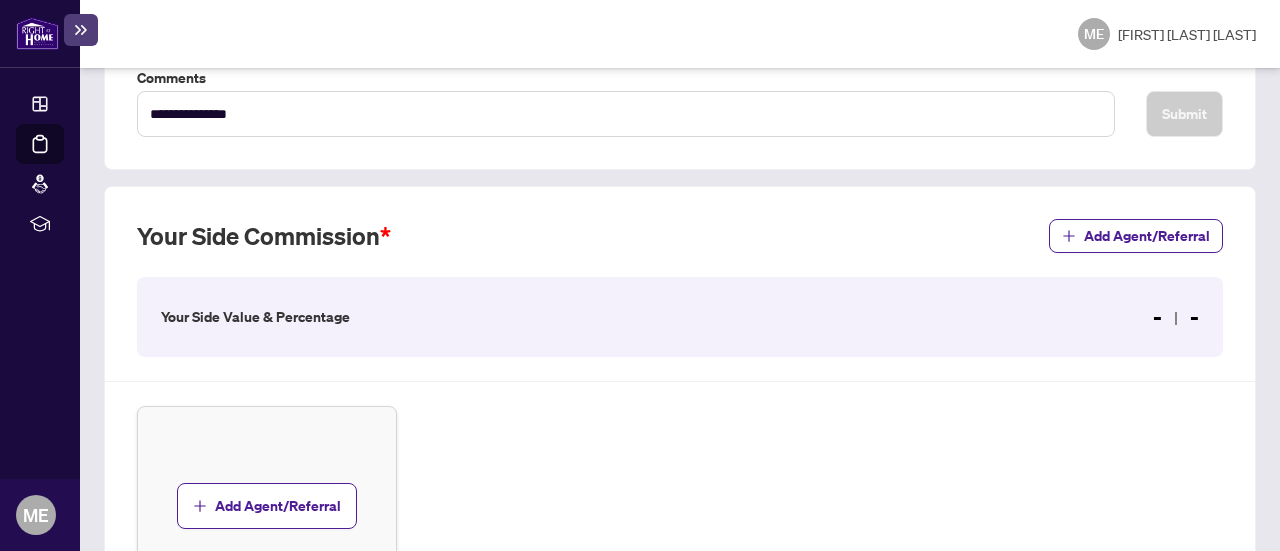 scroll, scrollTop: 488, scrollLeft: 0, axis: vertical 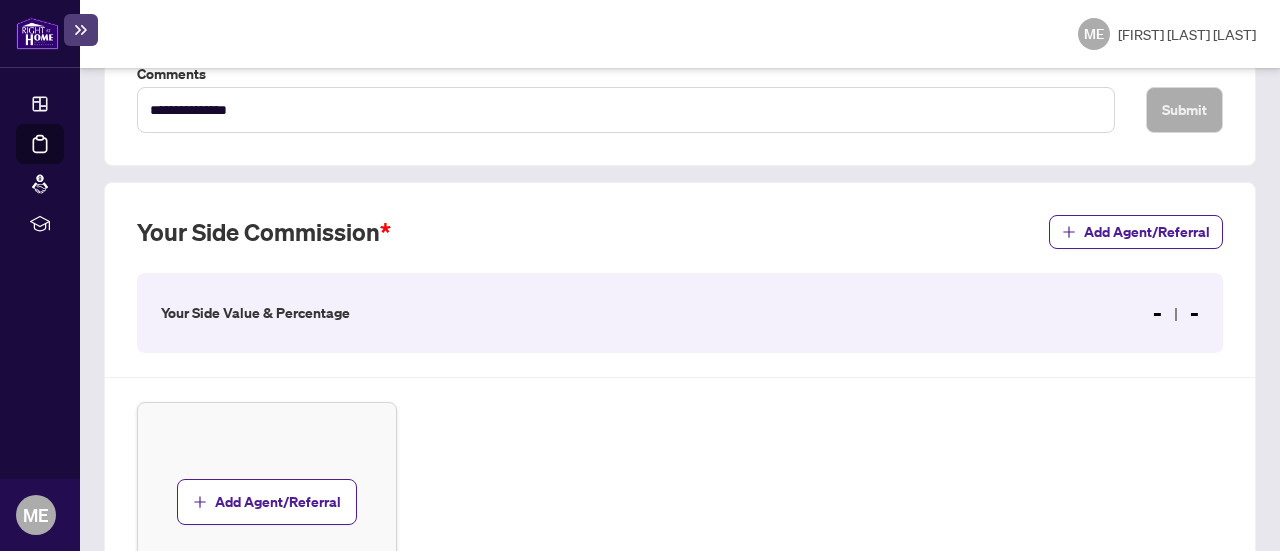 click on "-     -" at bounding box center [1176, 313] 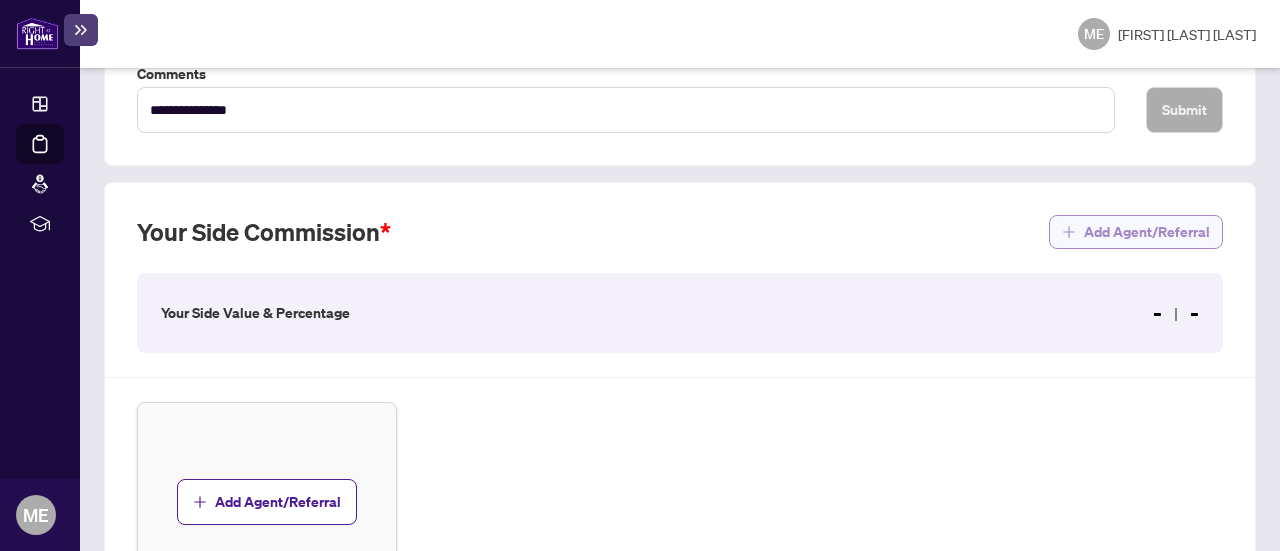 click on "Add Agent/Referral" at bounding box center [1147, 232] 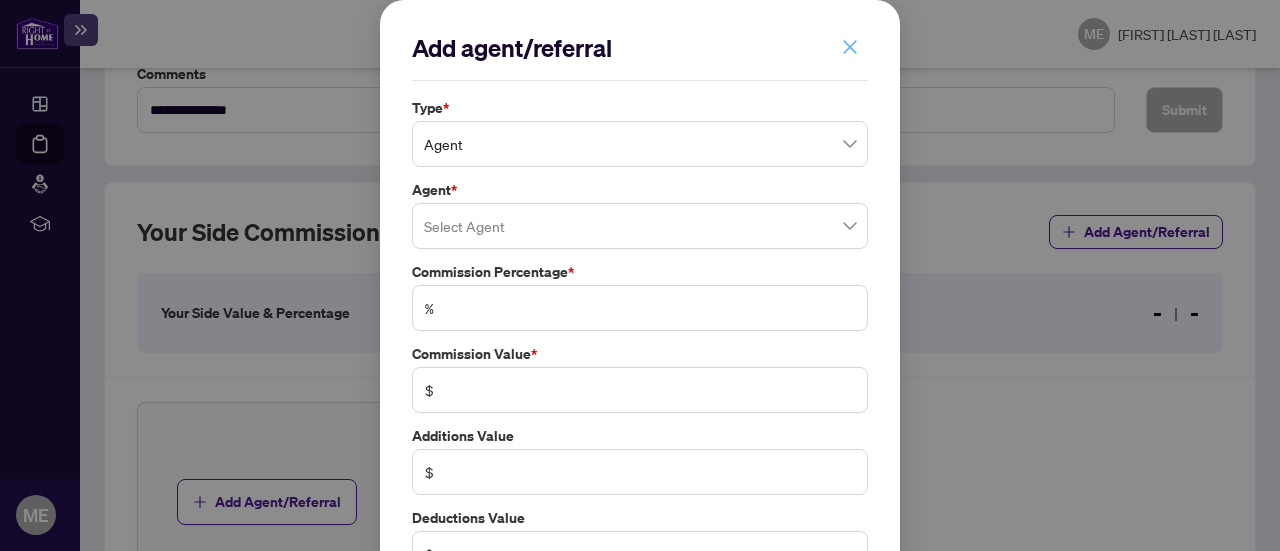 click at bounding box center [850, 47] 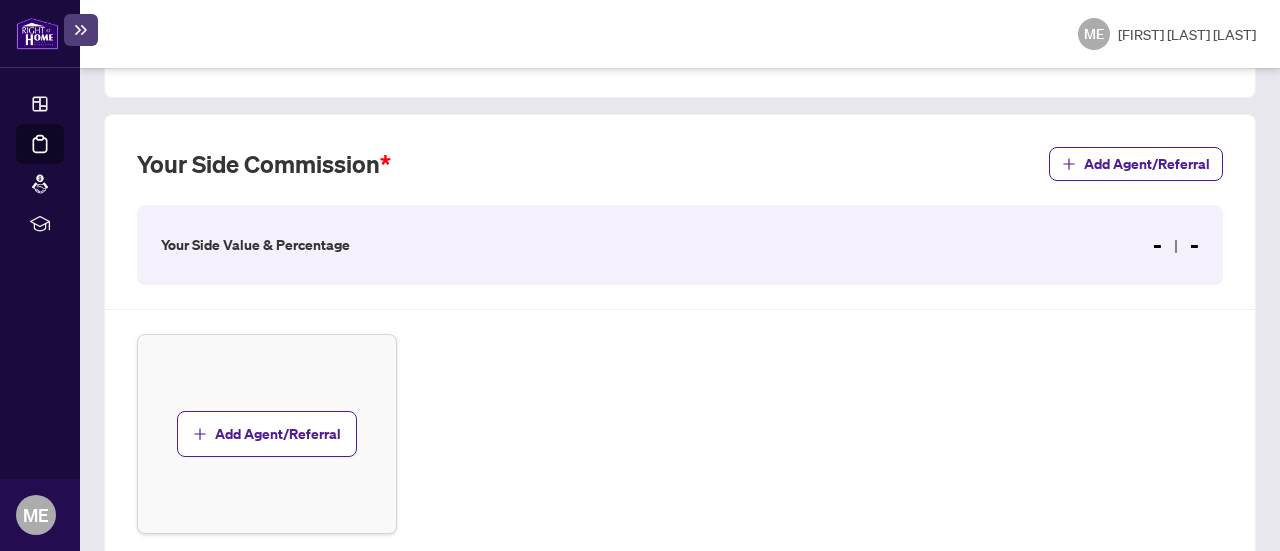 scroll, scrollTop: 647, scrollLeft: 0, axis: vertical 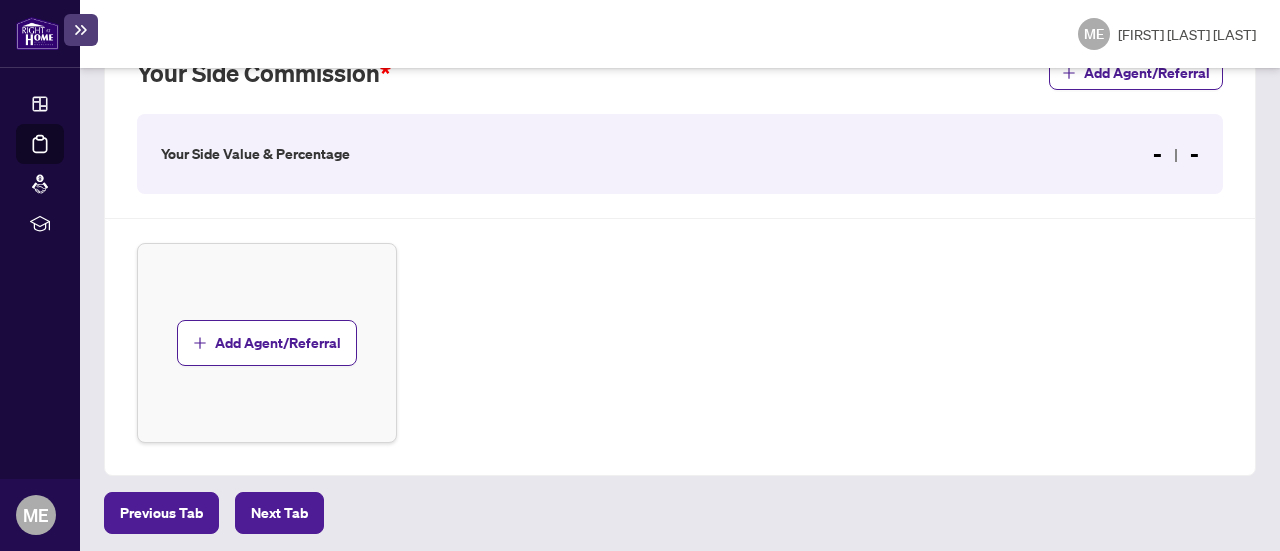 click on "**********" at bounding box center (680, 309) 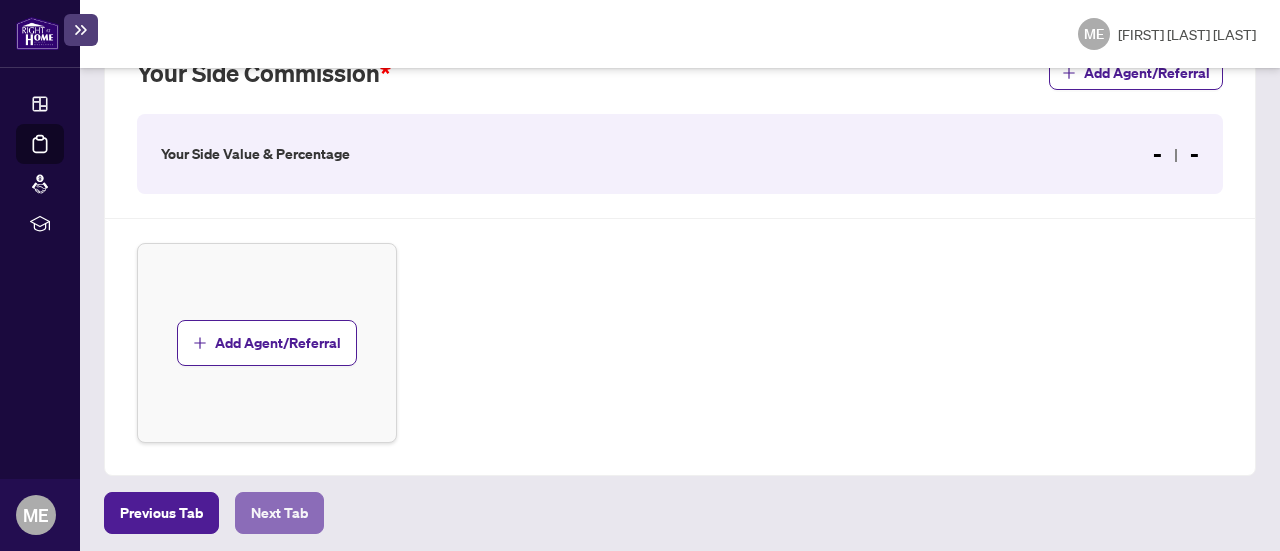 click on "Next Tab" at bounding box center [279, 513] 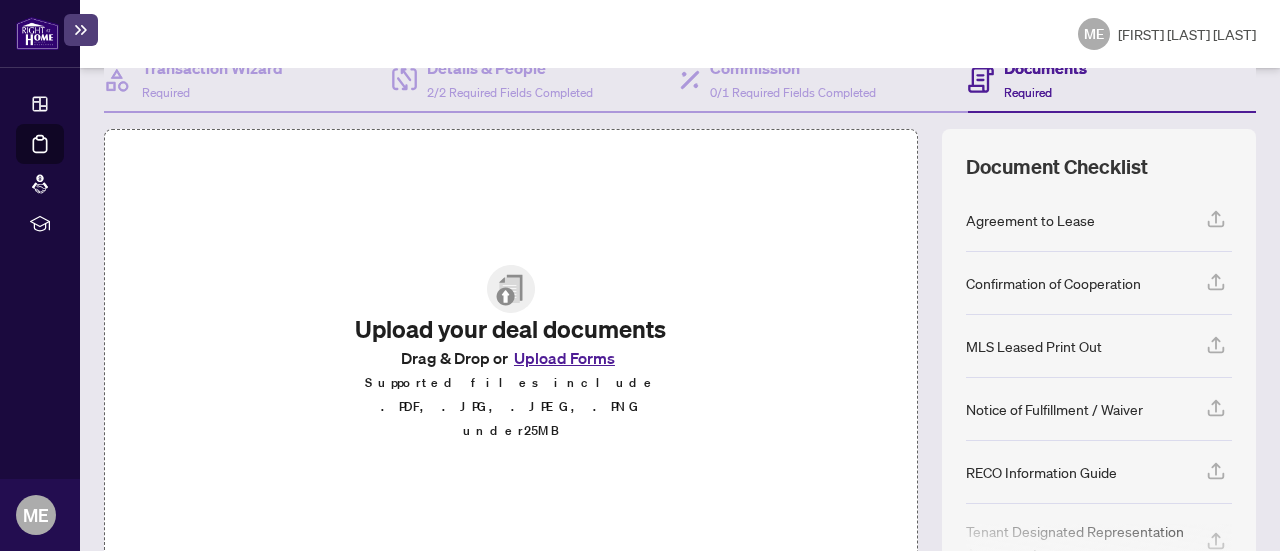 scroll, scrollTop: 231, scrollLeft: 0, axis: vertical 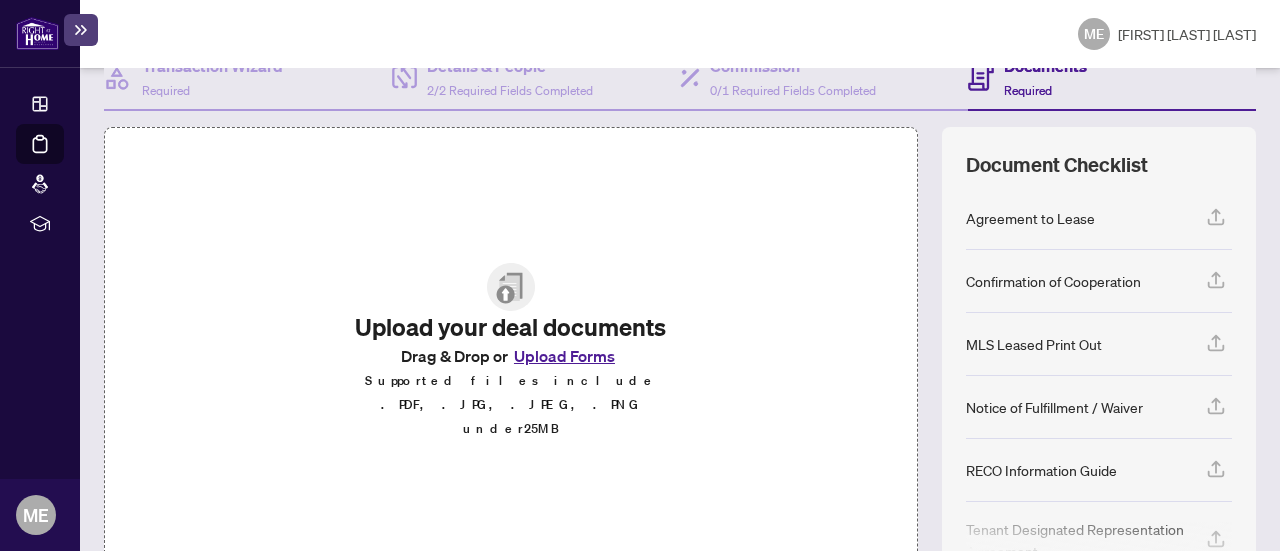 click 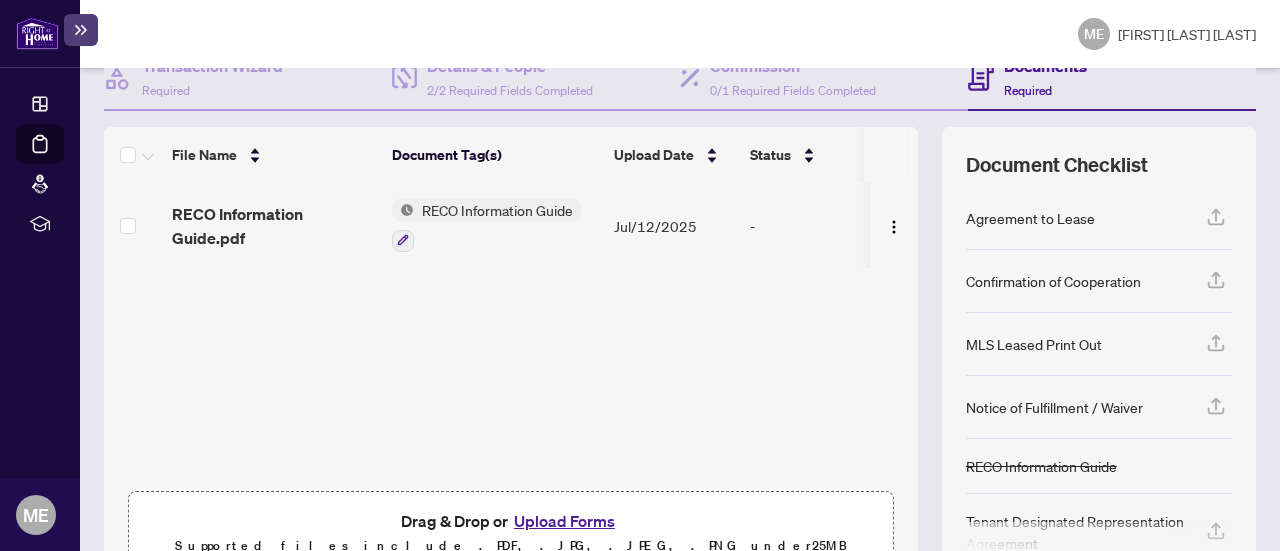 click at bounding box center [1099, 538] 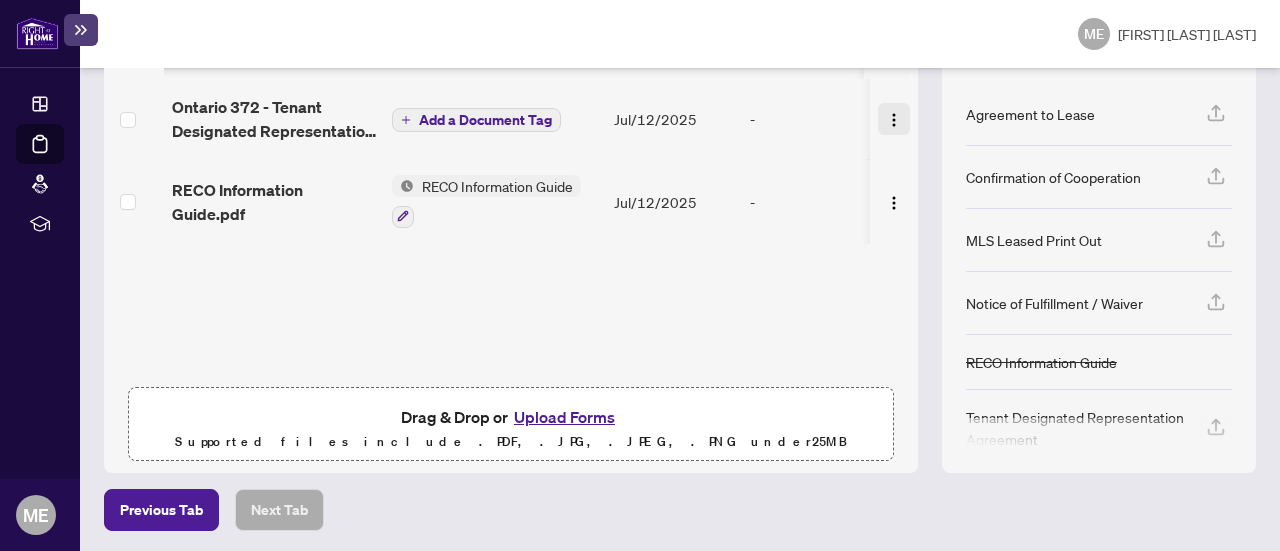 click at bounding box center [894, 119] 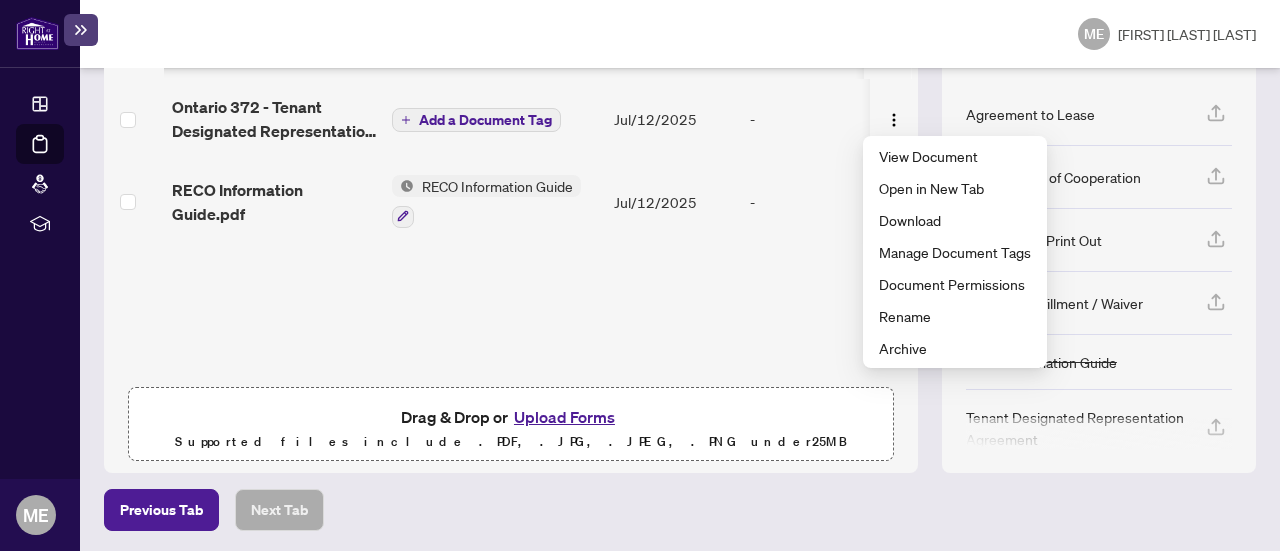 click at bounding box center (1099, 434) 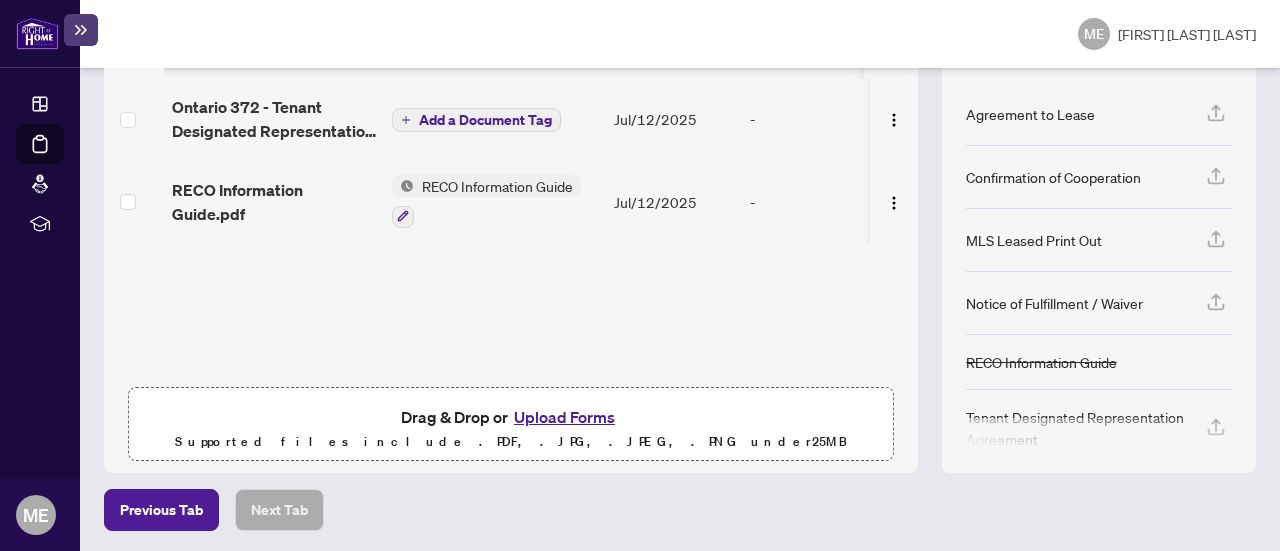click at bounding box center [1099, 434] 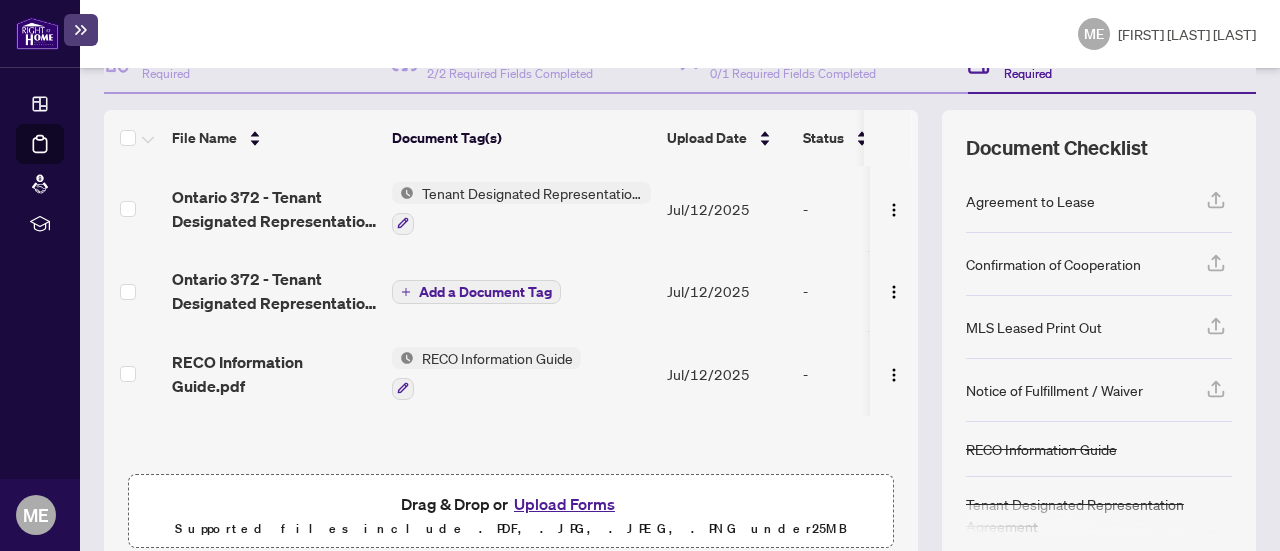 scroll, scrollTop: 247, scrollLeft: 0, axis: vertical 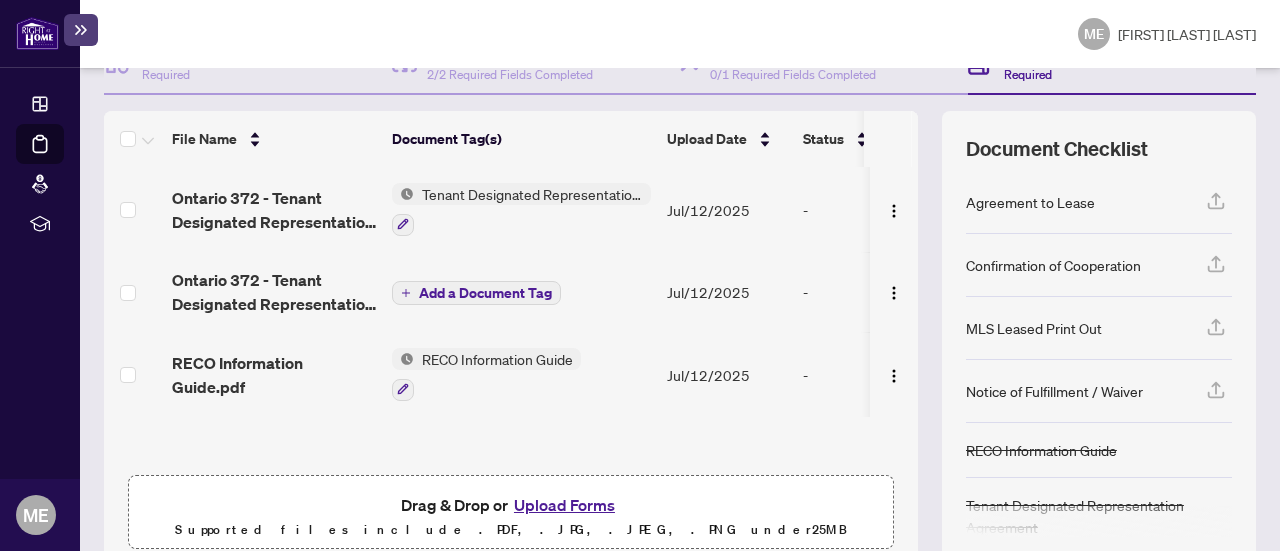 click on "-" at bounding box center [880, 292] 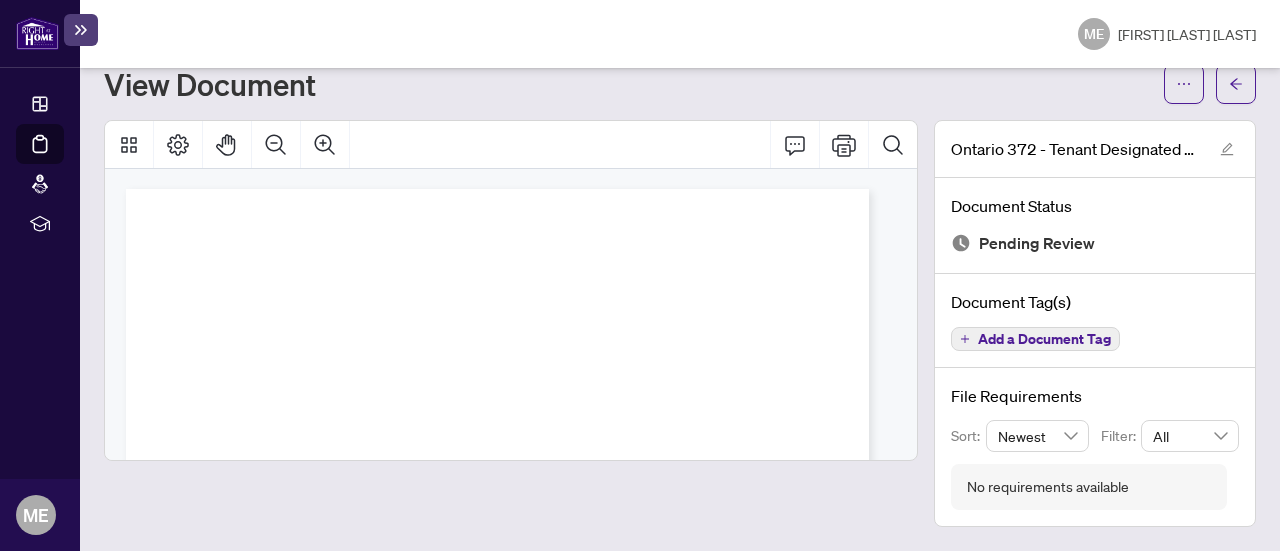 scroll, scrollTop: 62, scrollLeft: 0, axis: vertical 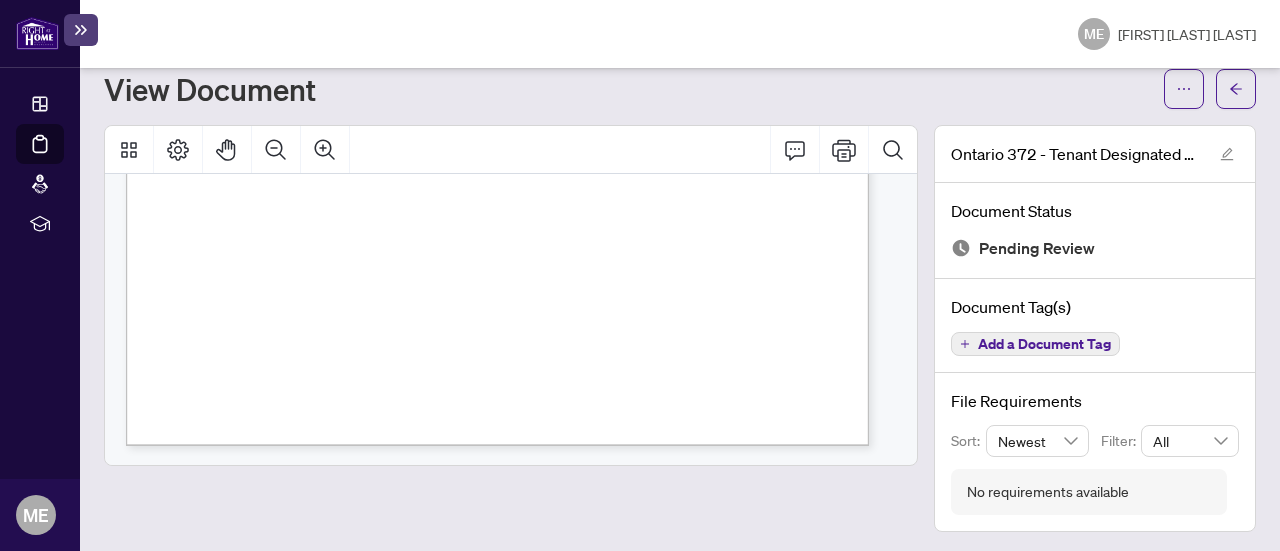 click on "Document Tag(s)" at bounding box center [1095, 307] 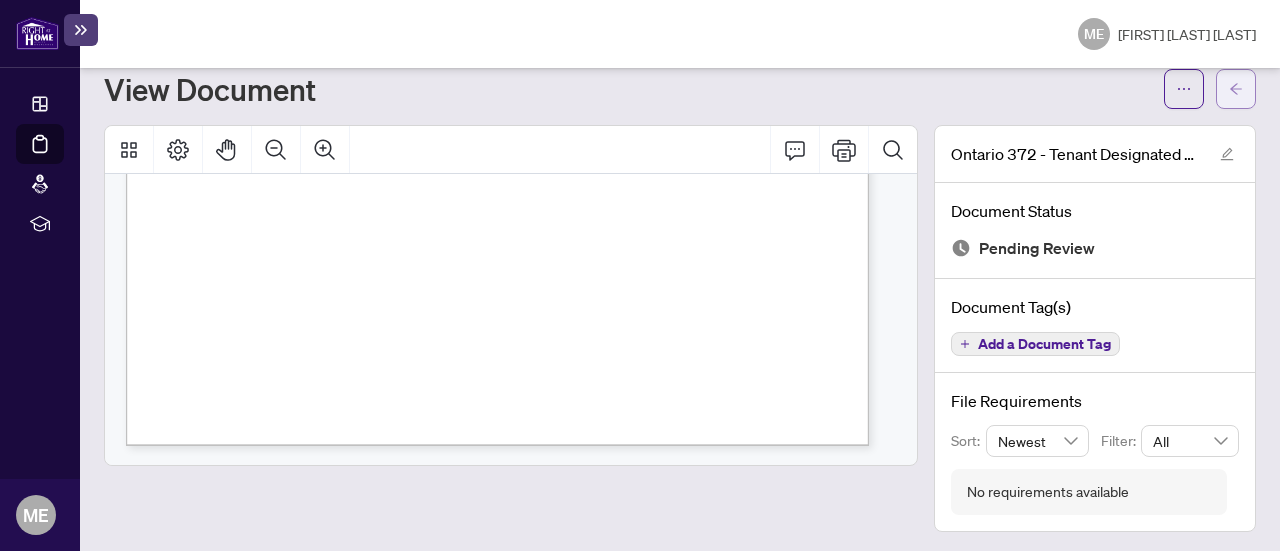 click at bounding box center (1236, 89) 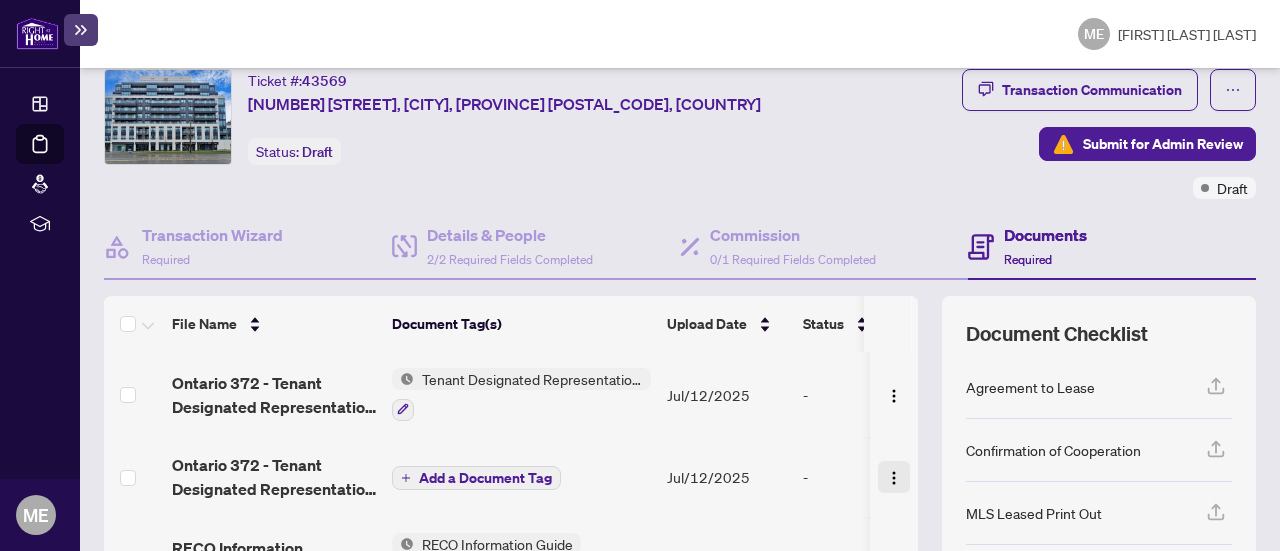 click at bounding box center [894, 477] 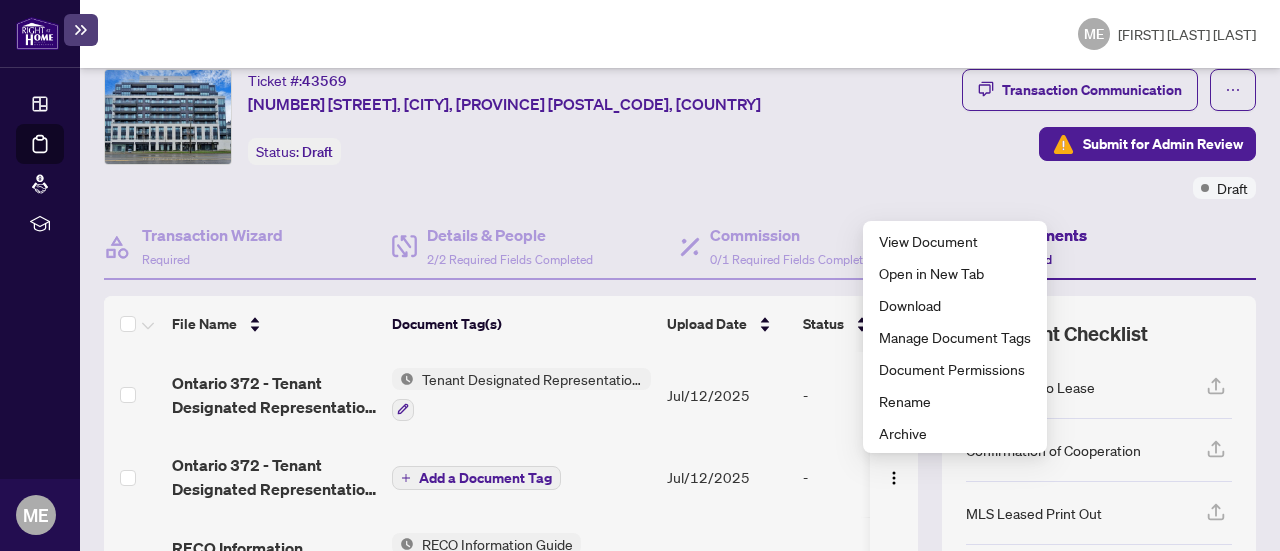click on "Add a Document Tag" at bounding box center (485, 478) 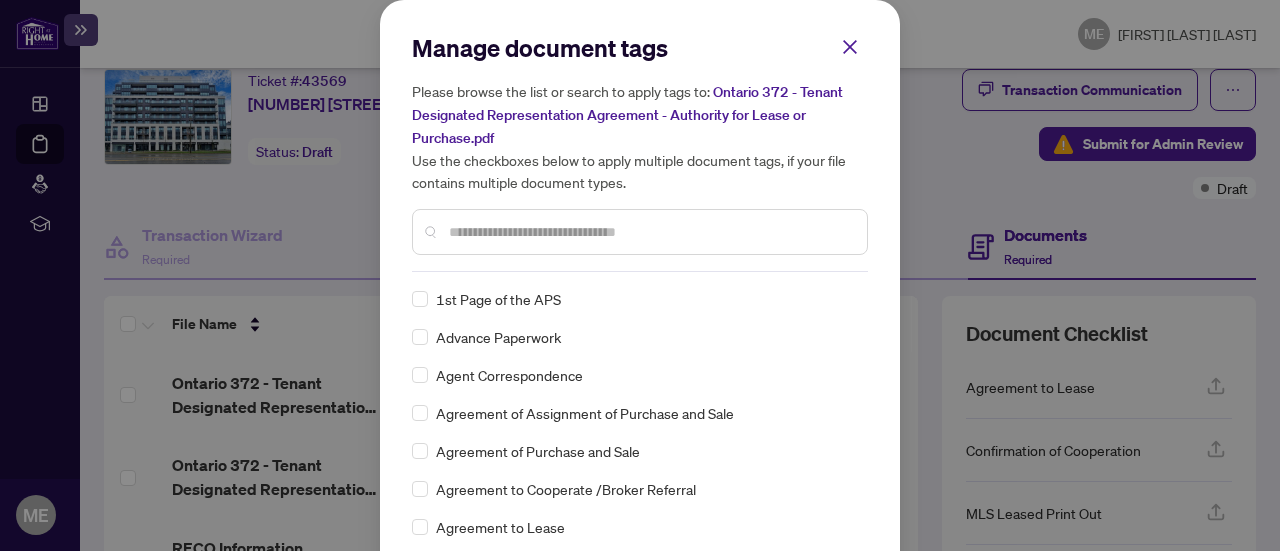 click at bounding box center (650, 232) 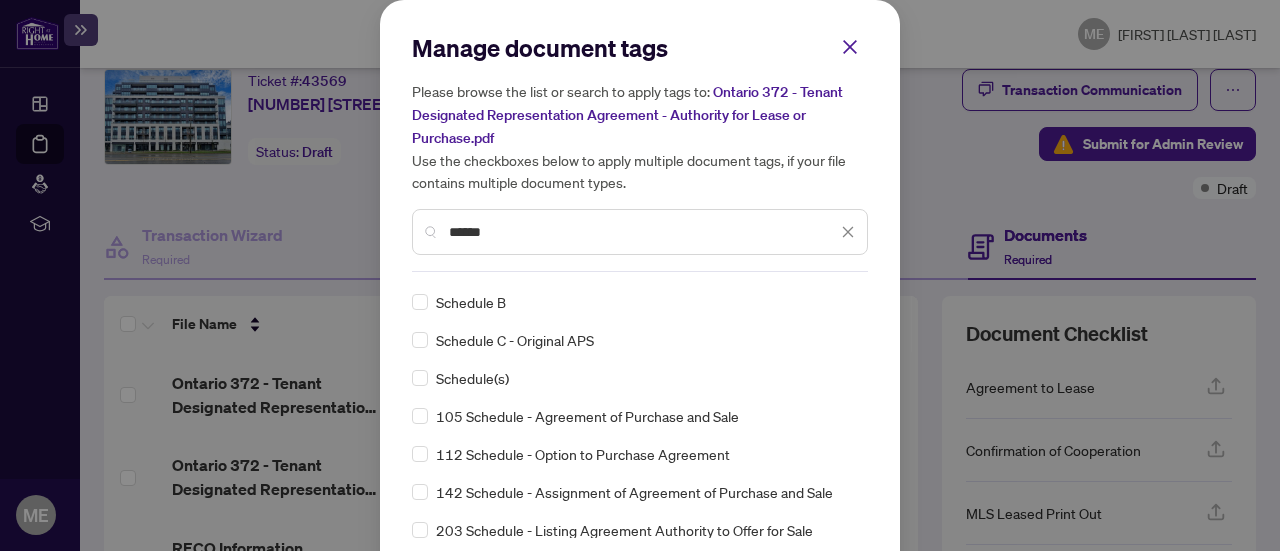 scroll, scrollTop: 0, scrollLeft: 0, axis: both 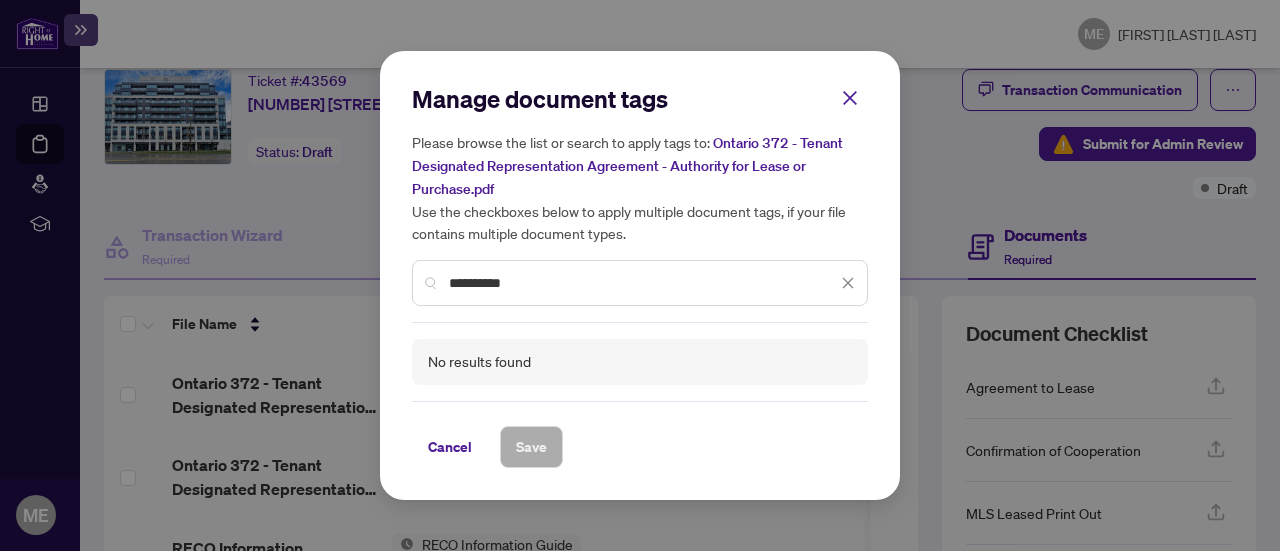 type on "**********" 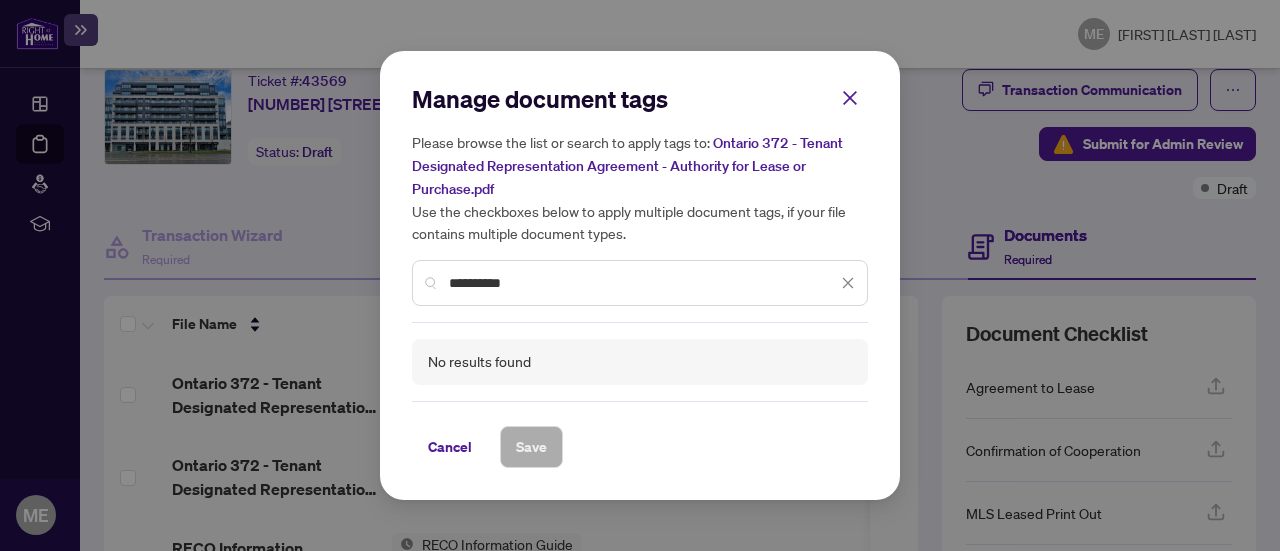 click on "**********" at bounding box center (643, 283) 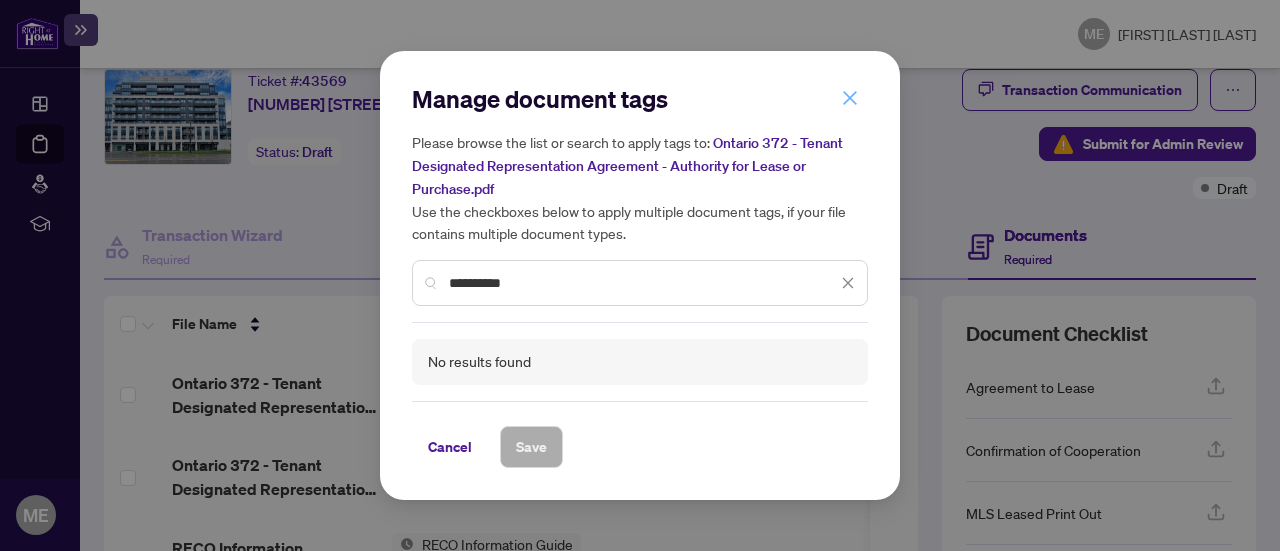 click 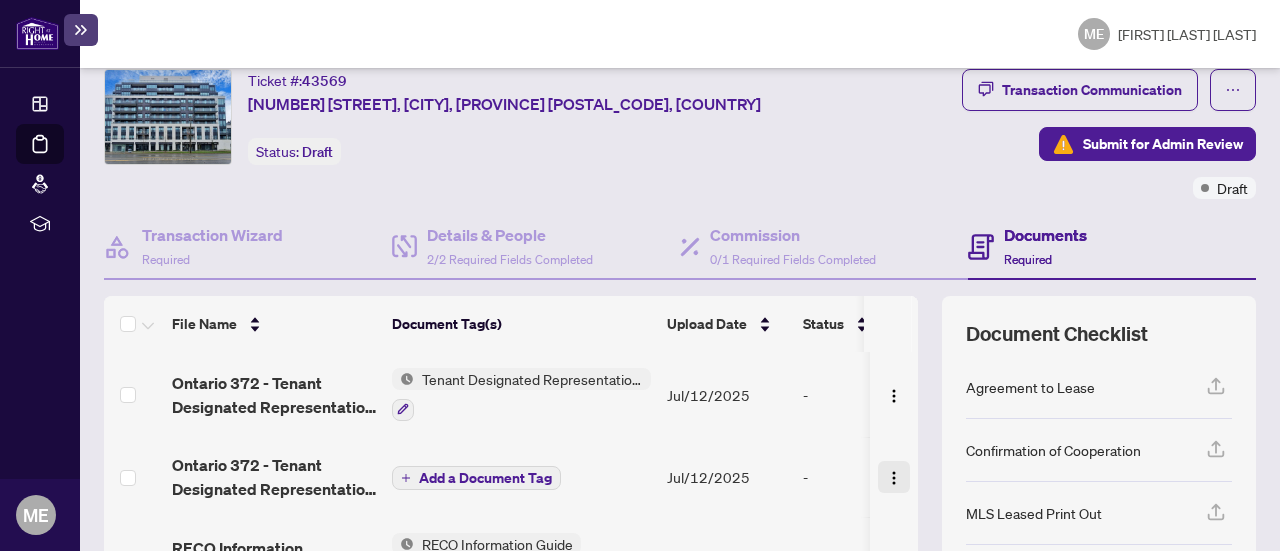 click at bounding box center (894, 477) 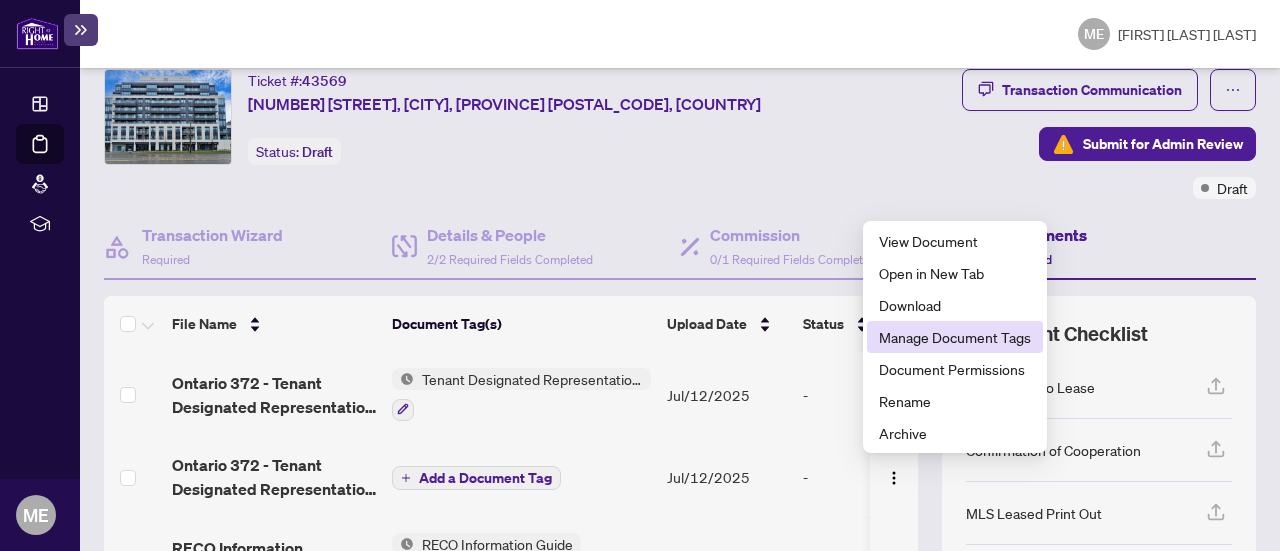 click on "Manage Document Tags" at bounding box center [955, 337] 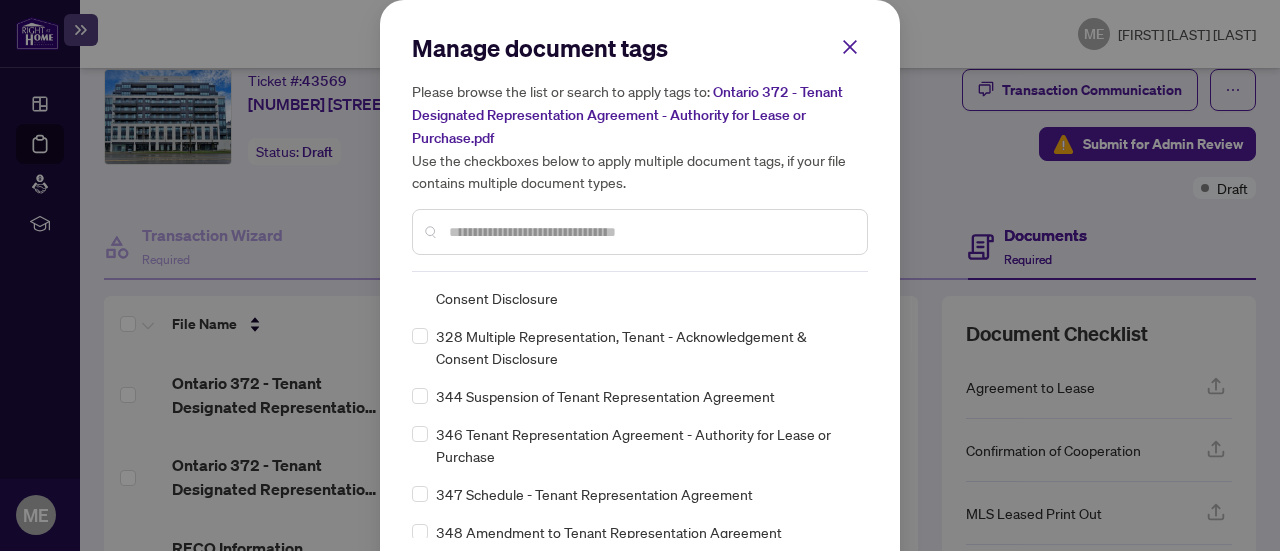 scroll, scrollTop: 8919, scrollLeft: 0, axis: vertical 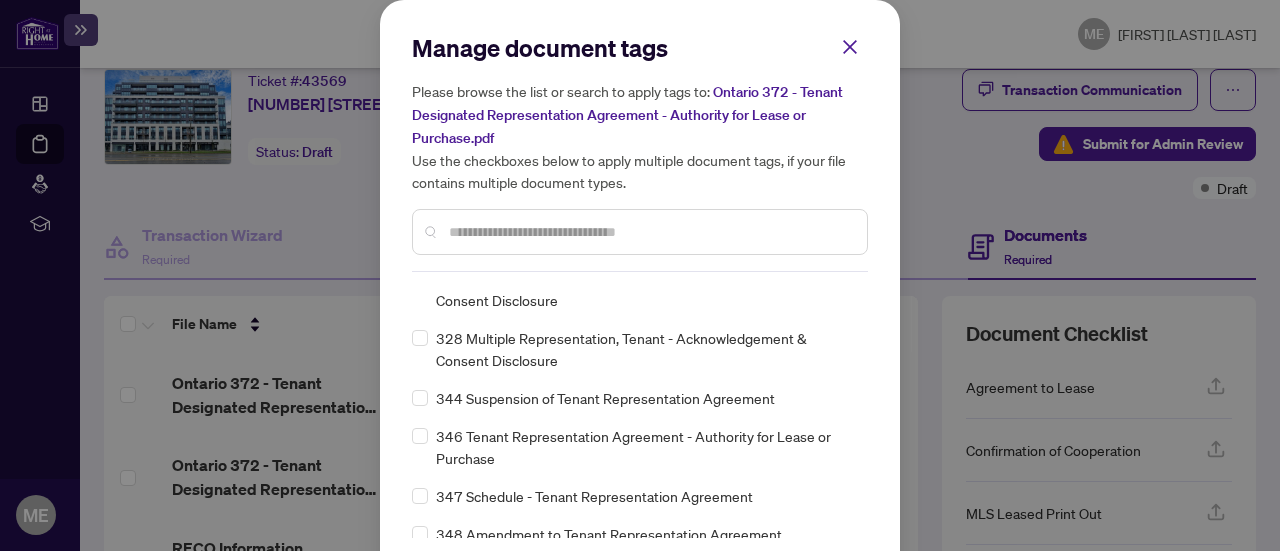 click on "347 Schedule - Tenant Representation Agreement" at bounding box center [594, 496] 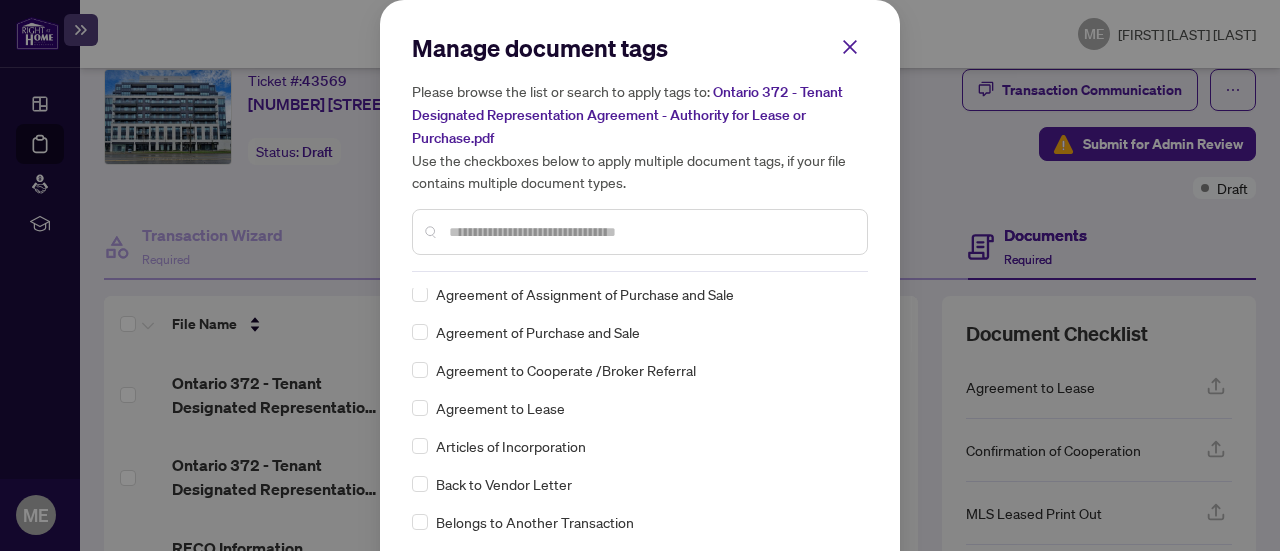 scroll, scrollTop: 218, scrollLeft: 0, axis: vertical 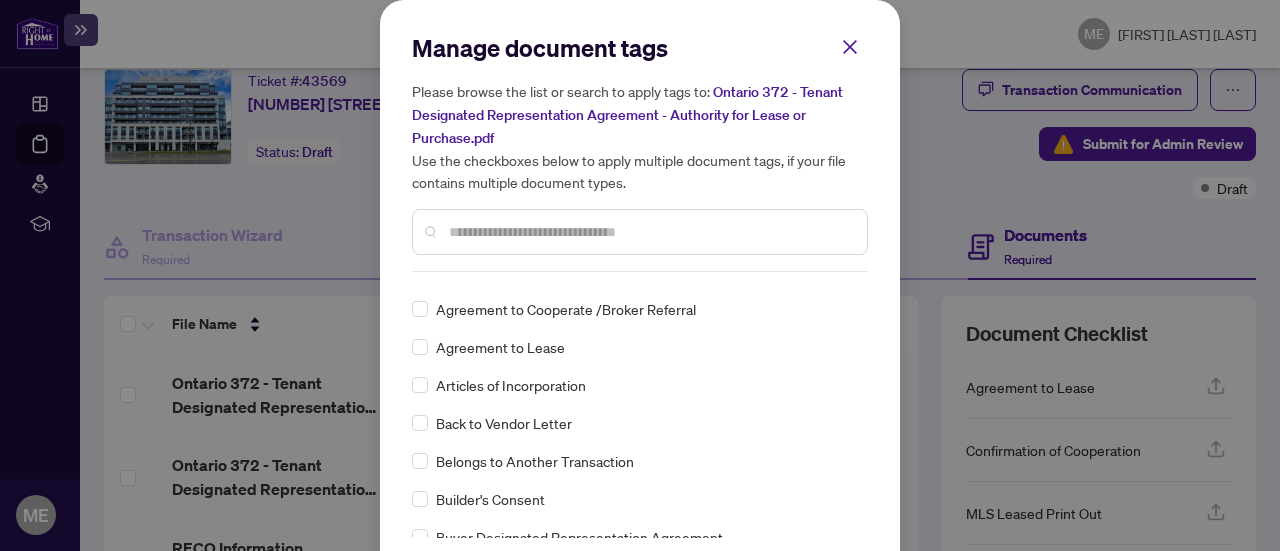 click on "Manage document tags Please browse the list or search to apply tags to:   [PROVINCE] [NUMBER] - Tenant Designated Representation Agreement - Authority for Lease or Purchase.pdf   Use the checkboxes below to apply multiple document tags, if your file contains multiple document types.   [NUMBER] Schedule - Tenant Representation Agreement 1st Page of the APS Advance Paperwork Agent Correspondence Agreement of Assignment of Purchase and Sale Agreement of Purchase and Sale Agreement to Cooperate /Broker Referral Agreement to Lease Articles of Incorporation Back to Vendor Letter Belongs to Another Transaction Builder's Consent Buyer Designated Representation Agreement Buyer Designated Representation Agreement Buyers Lawyer Information Certificate of Estate Trustee(s) Client Refused to Sign Closing Date Change Co-op Brokerage Commission Statement Co-op EFT Co-operating Indemnity Agreement Commission Adjustment Commission Agreement Commission Calculation Commission Statement Sent Commission Statement Sent to Landlord Commission Statement Sent to Lawyer Confirmation of Closing" at bounding box center (640, 326) 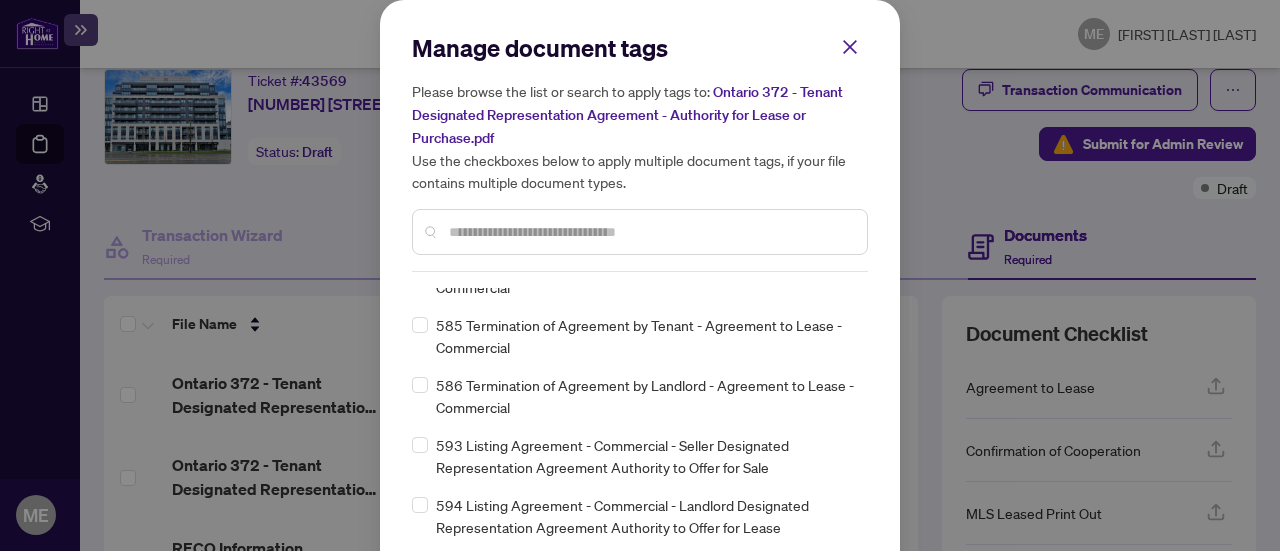 scroll, scrollTop: 14258, scrollLeft: 0, axis: vertical 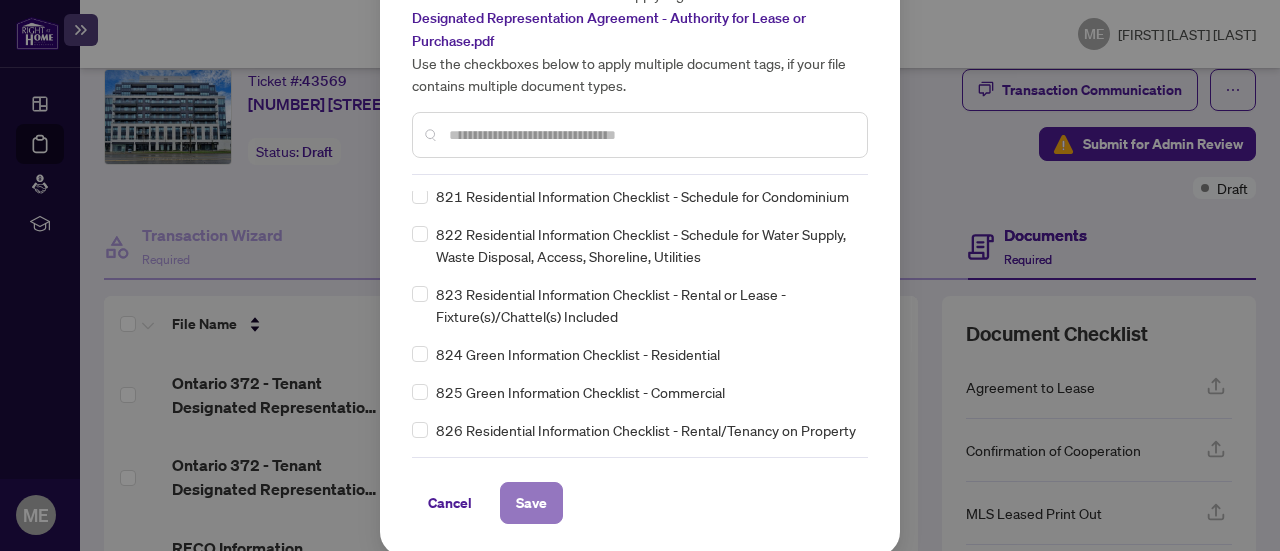 click on "Save" at bounding box center (531, 503) 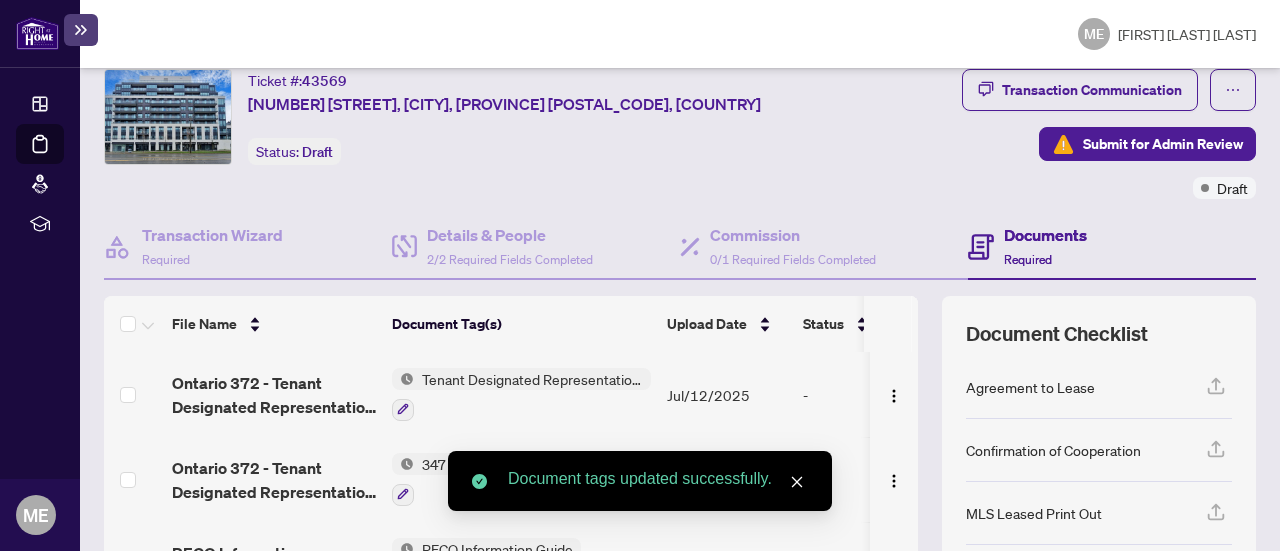 scroll, scrollTop: 0, scrollLeft: 0, axis: both 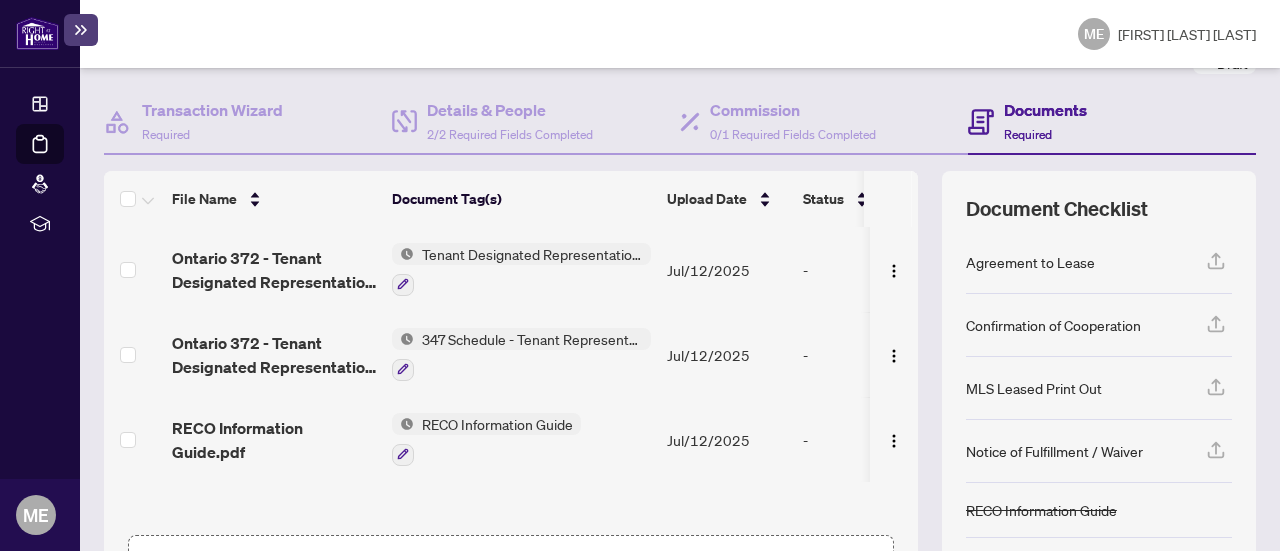 click 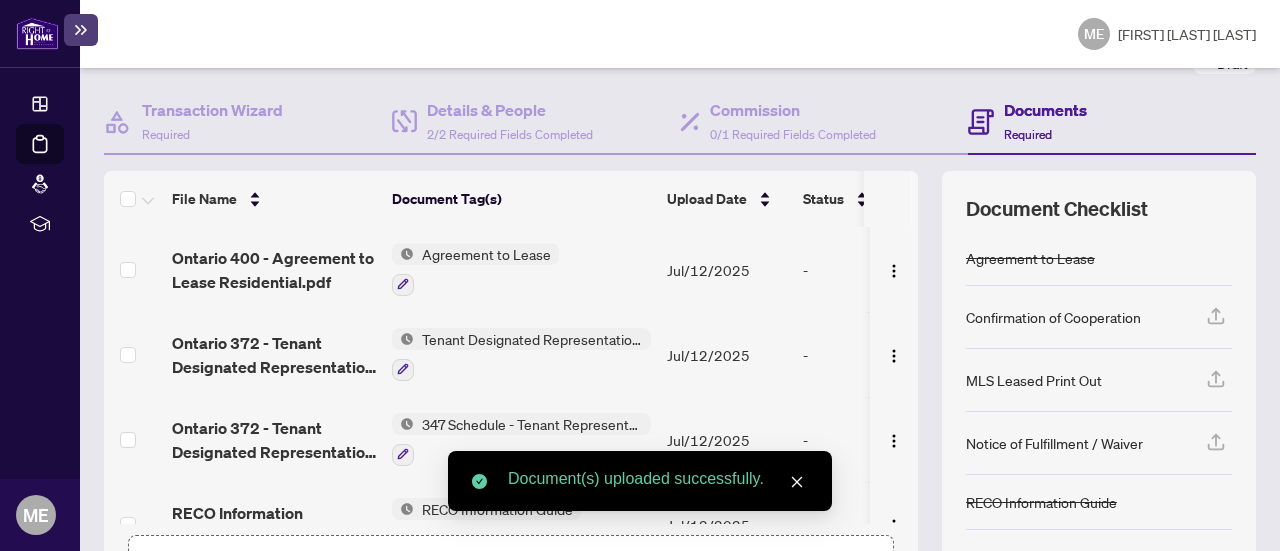 click on "Jul/12/2025" at bounding box center (727, 269) 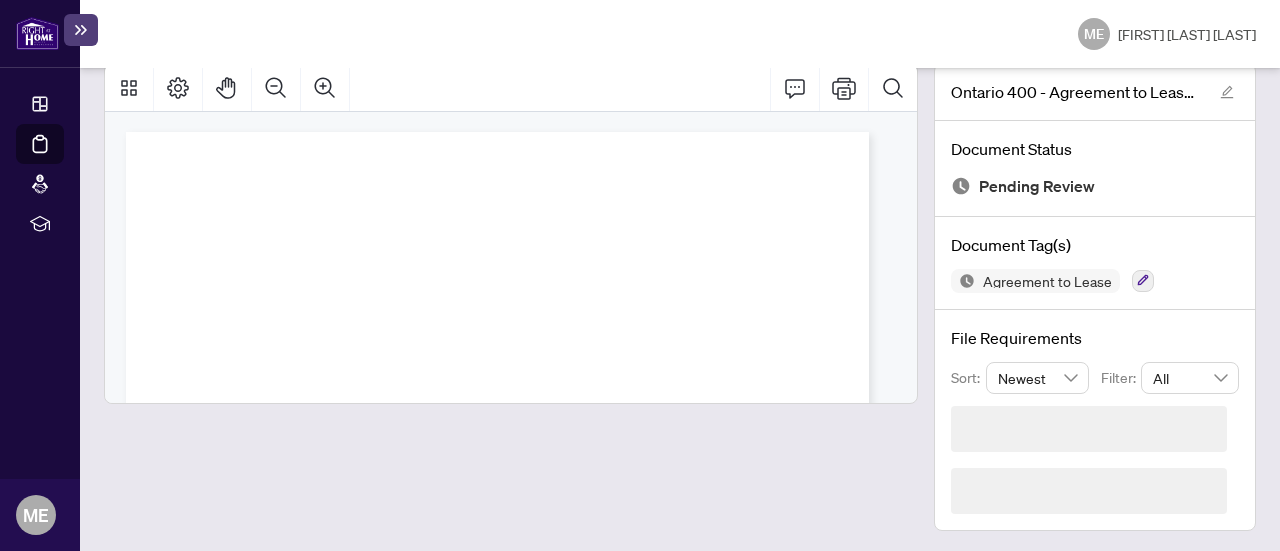 scroll, scrollTop: 62, scrollLeft: 0, axis: vertical 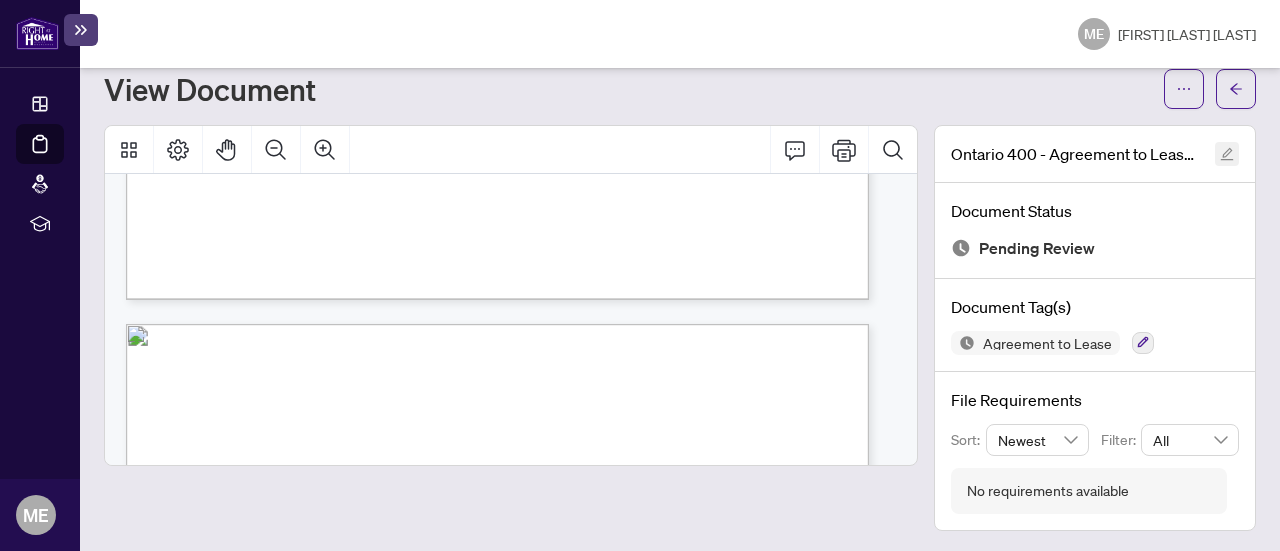 click 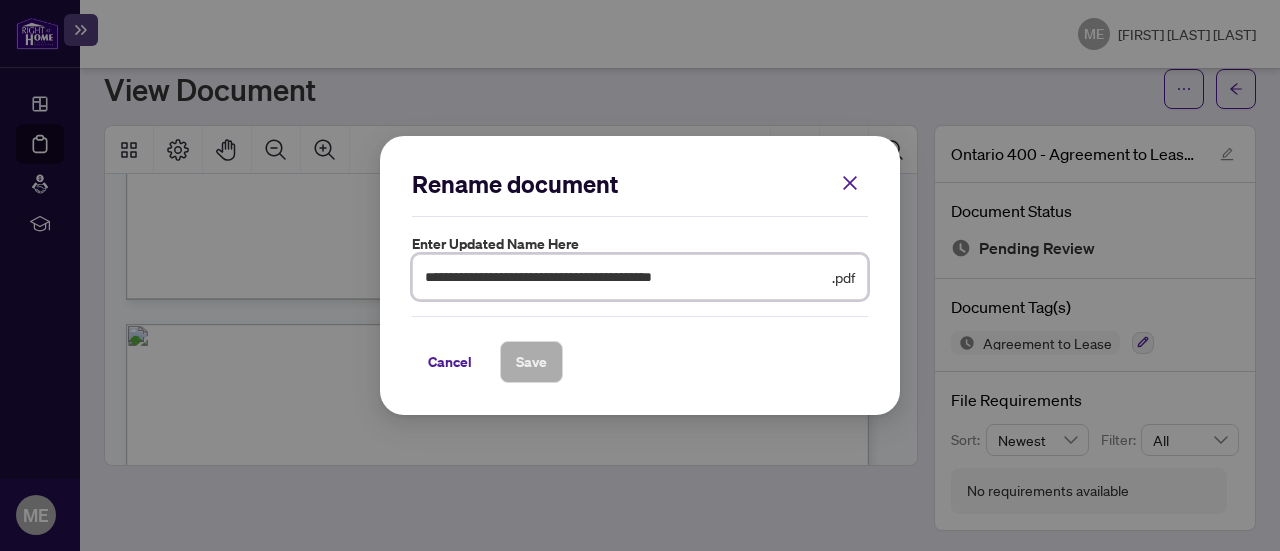 click on "**********" at bounding box center (626, 277) 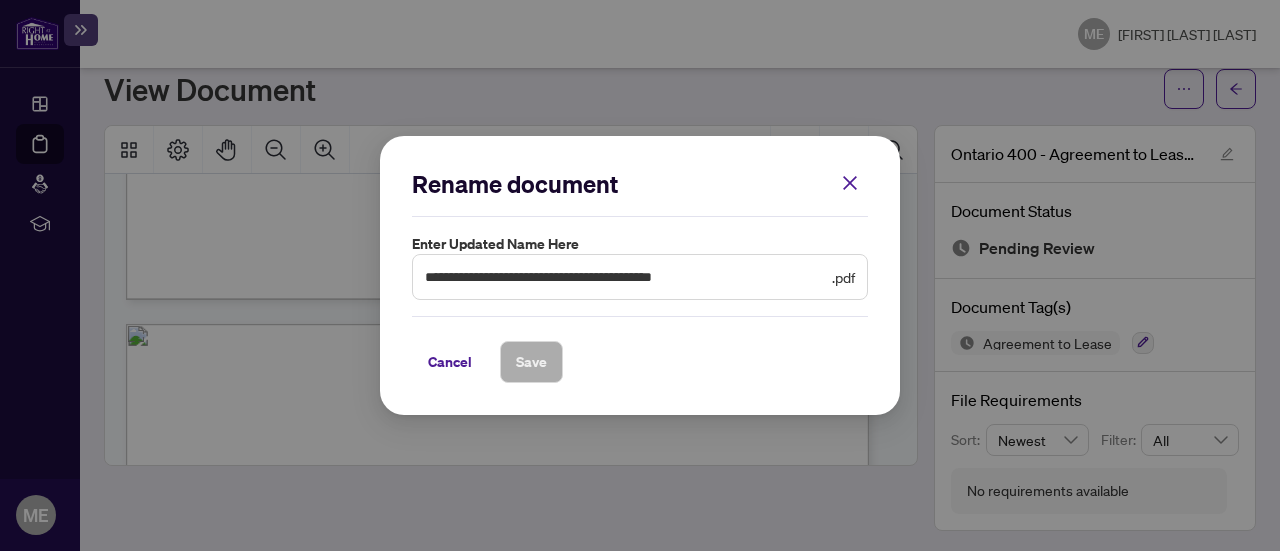 click on "**********" at bounding box center [640, 277] 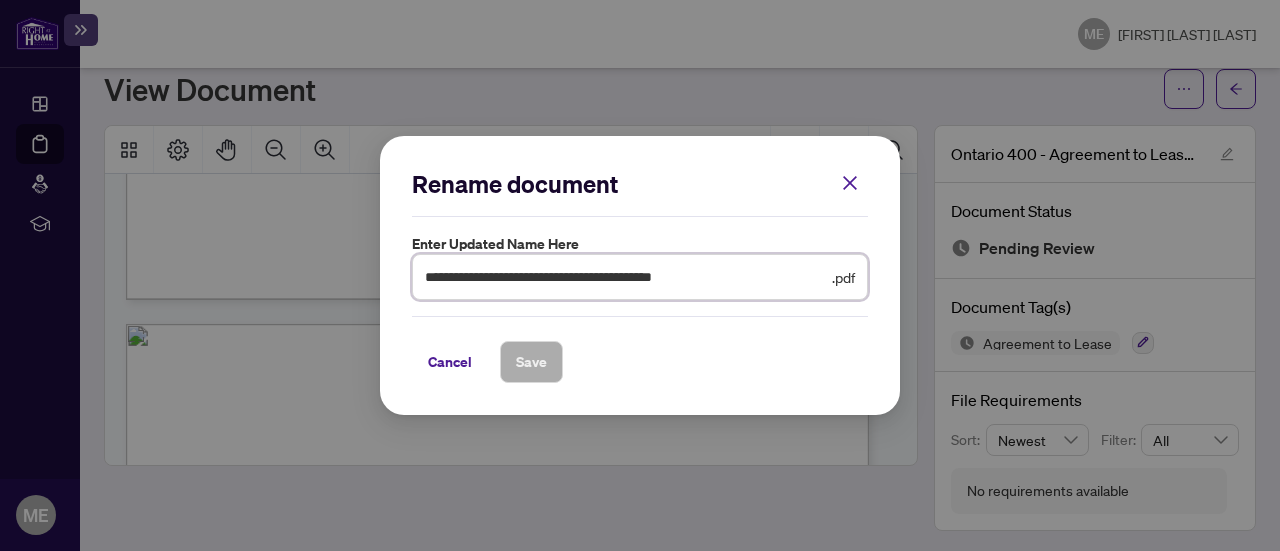 click on "**********" at bounding box center (626, 277) 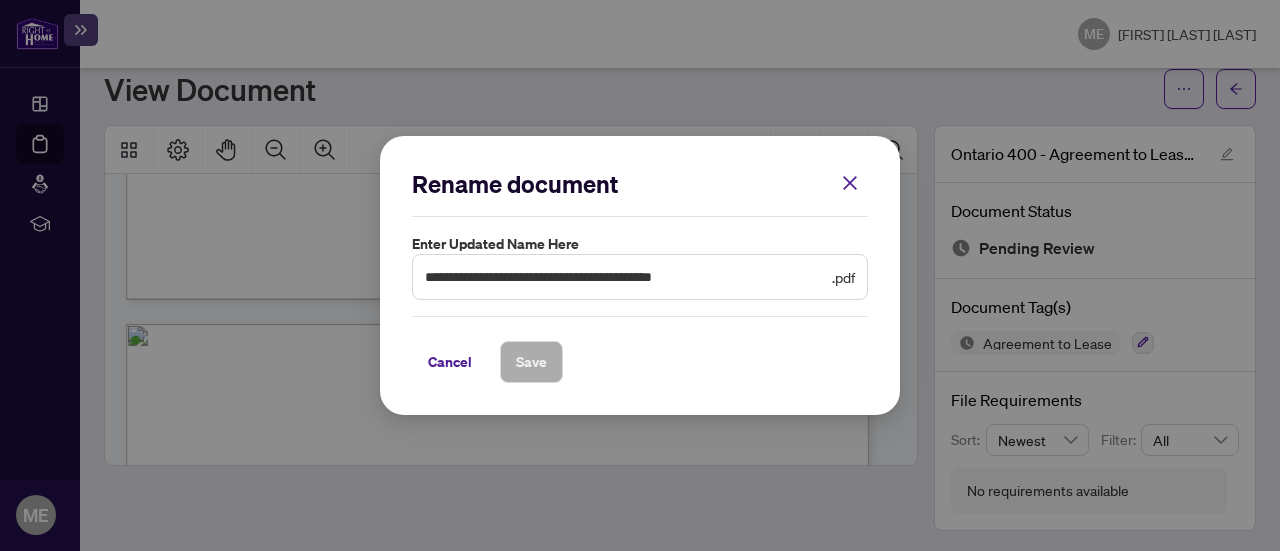 click on "**********" at bounding box center [640, 277] 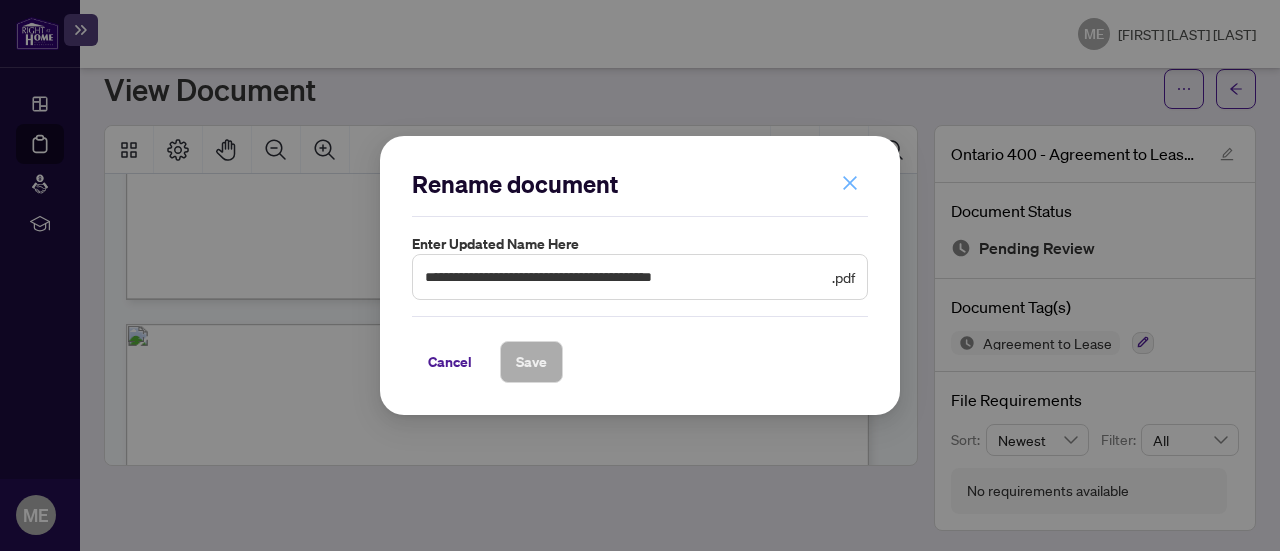 click at bounding box center (850, 183) 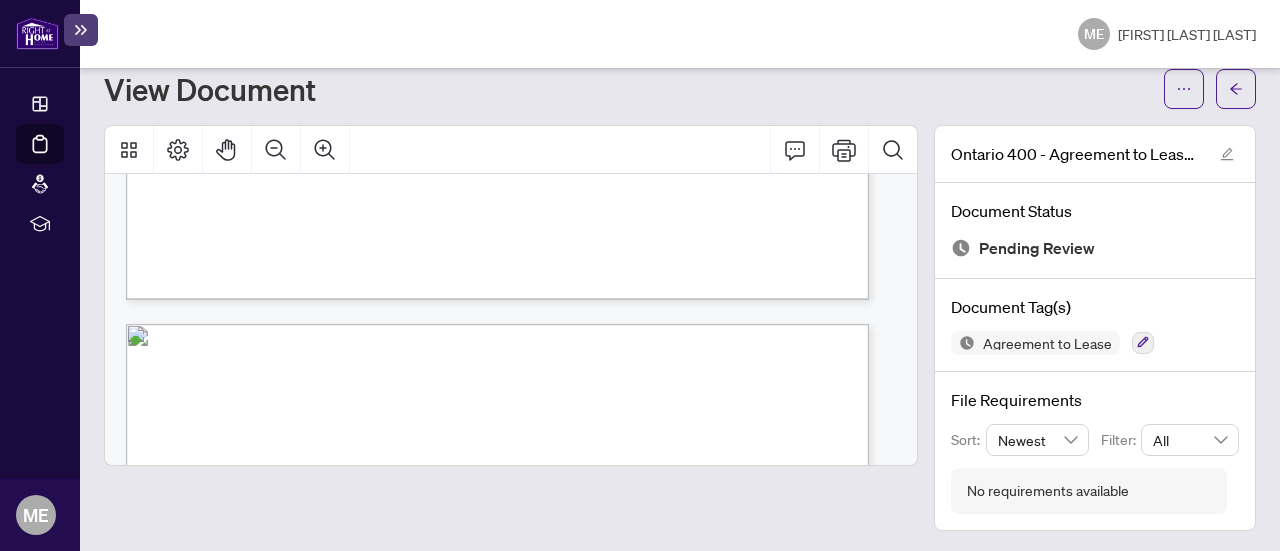 click on "Pending Review" at bounding box center [1037, 248] 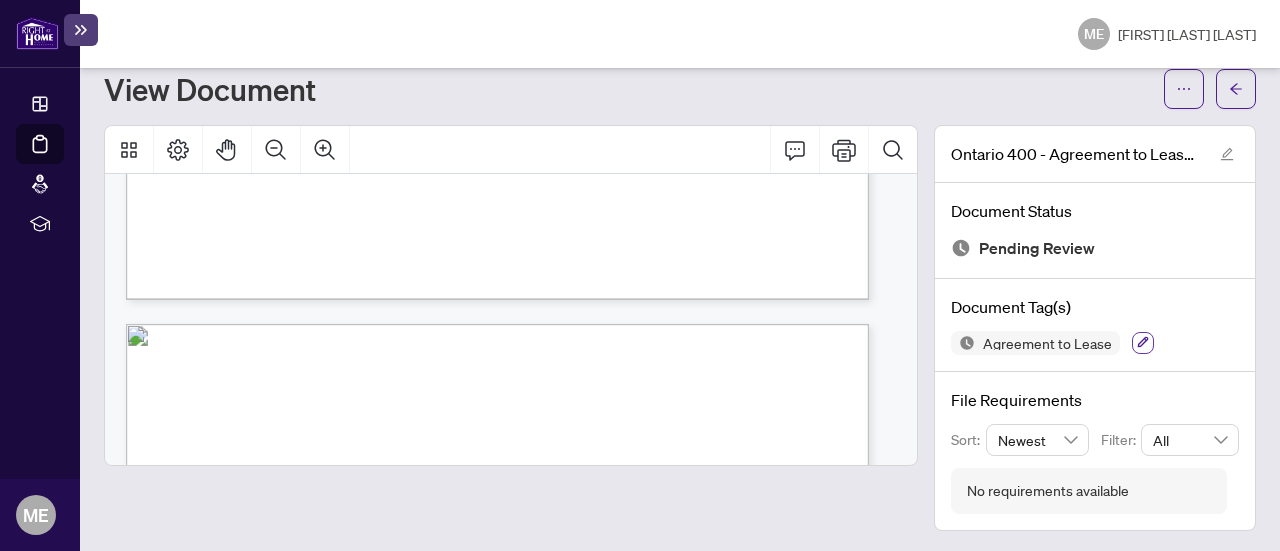 click 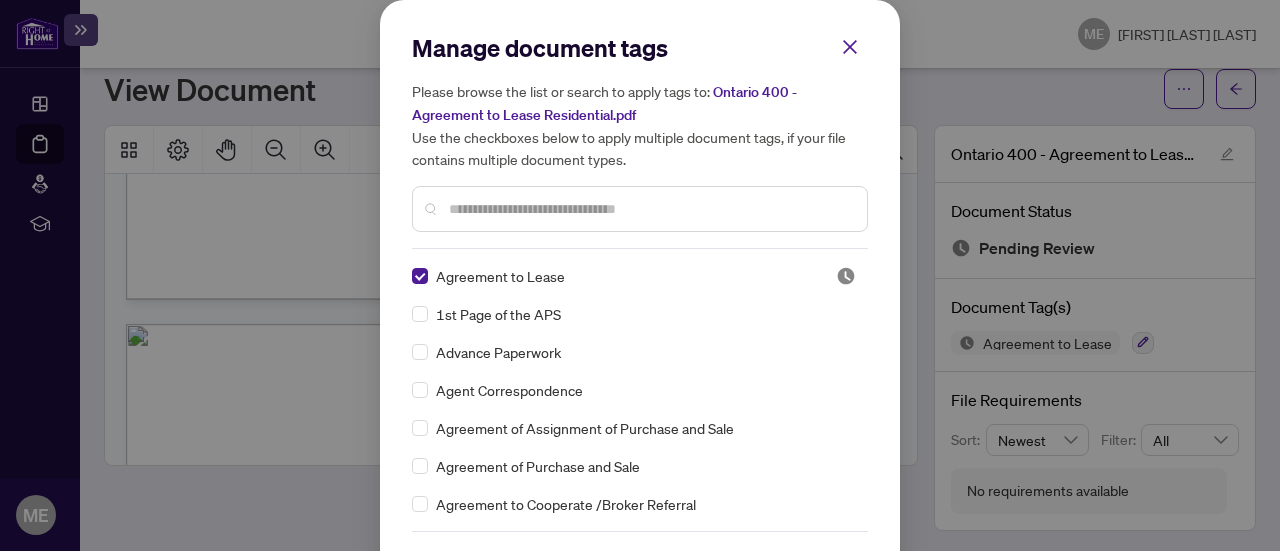 click on "Agreement to Cooperate /Broker Referral" at bounding box center (634, 504) 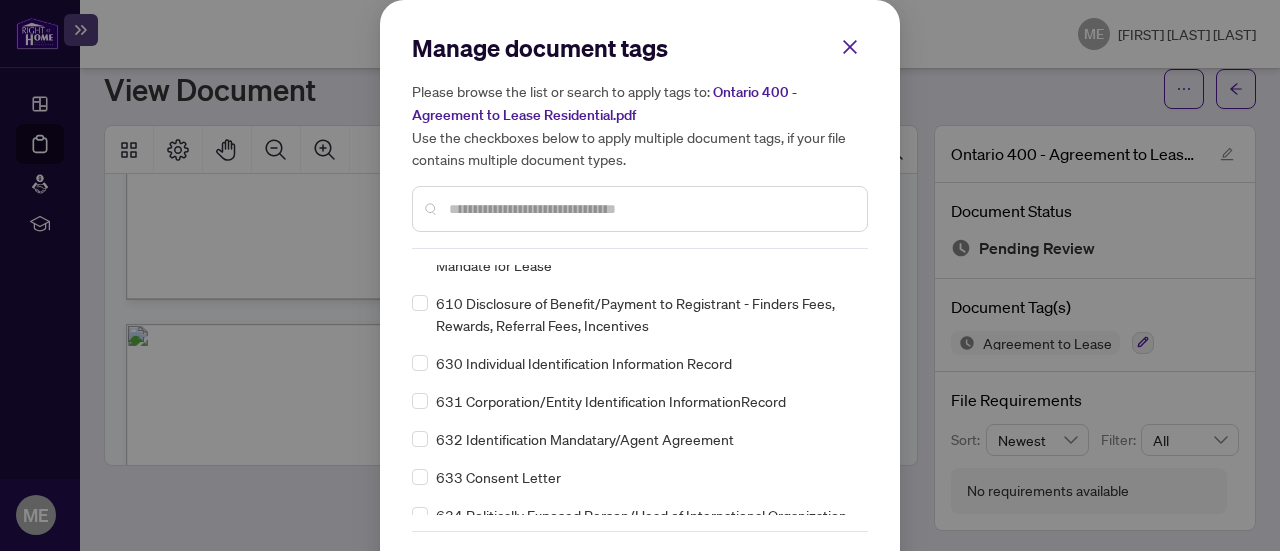 scroll, scrollTop: 14258, scrollLeft: 0, axis: vertical 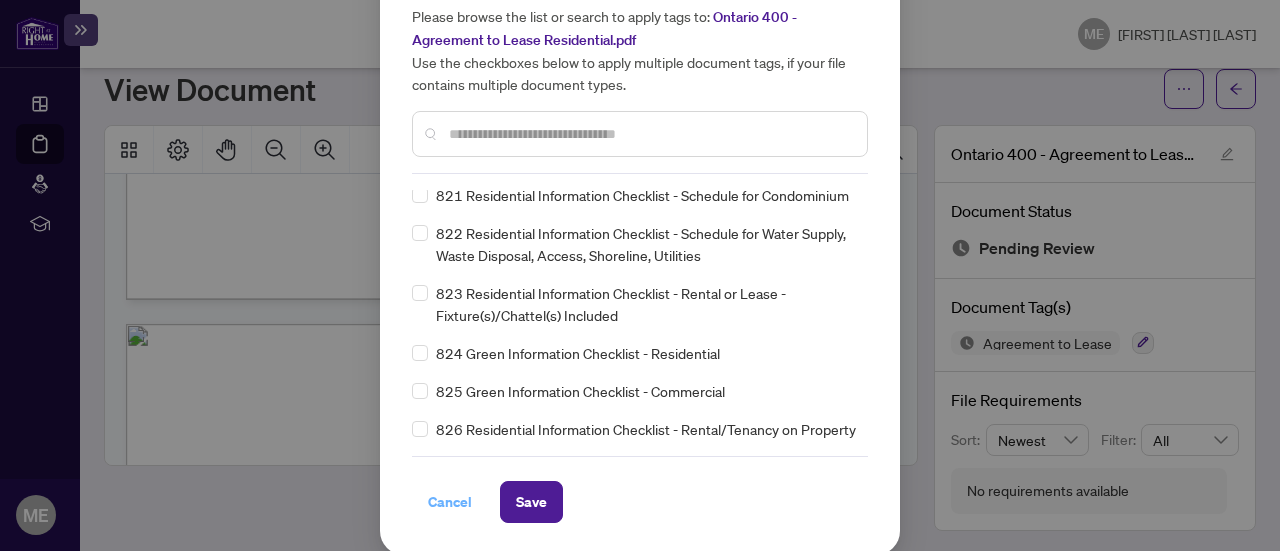 click on "Cancel" at bounding box center (450, 502) 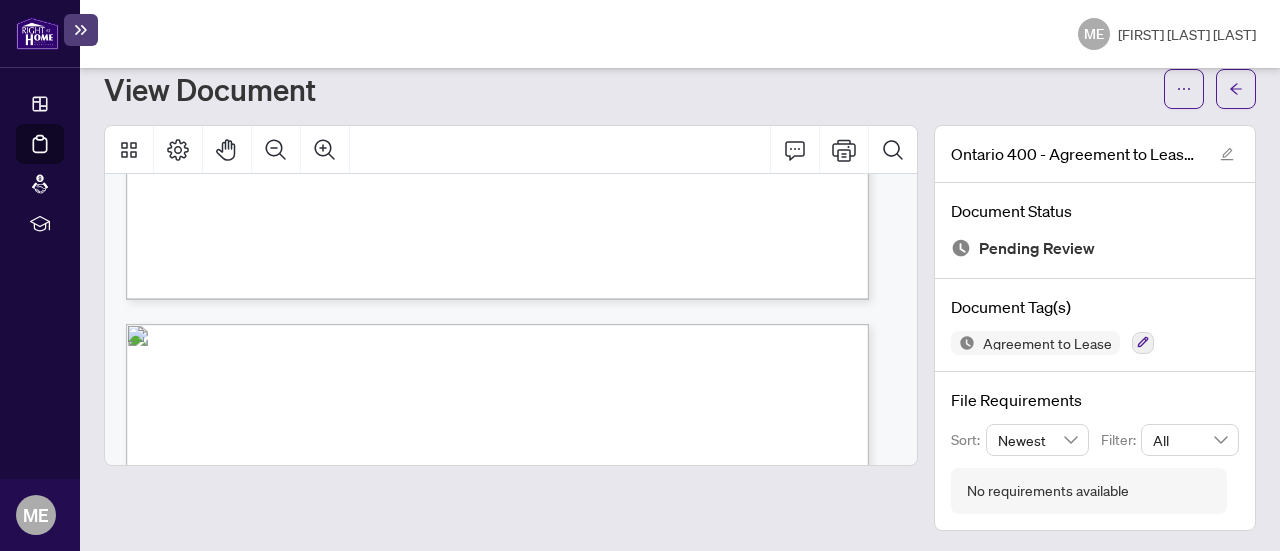 scroll, scrollTop: 0, scrollLeft: 0, axis: both 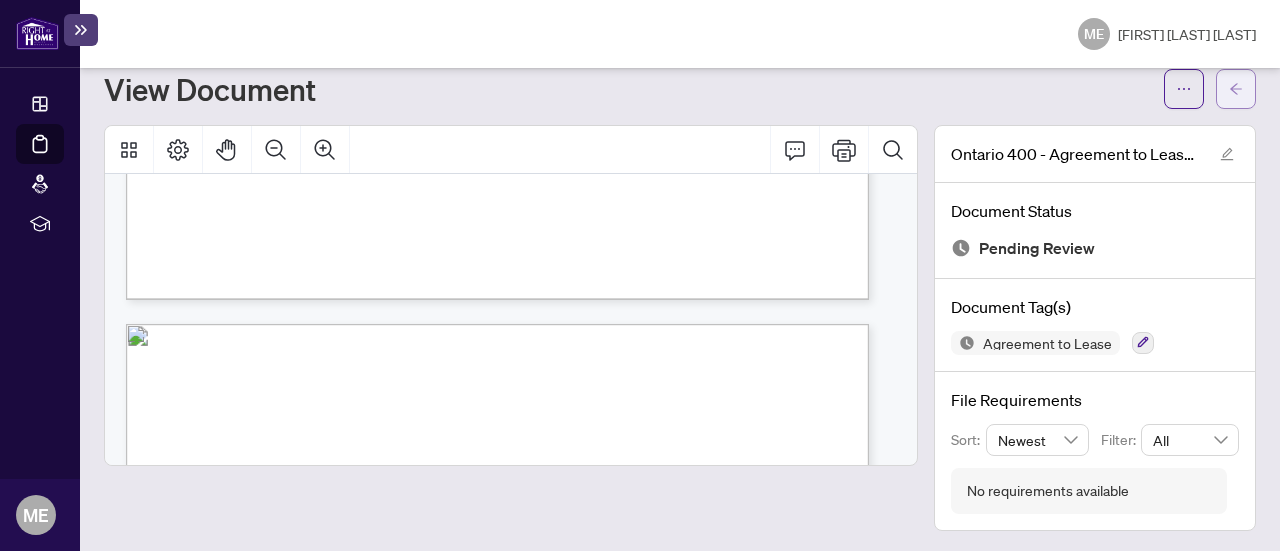 click 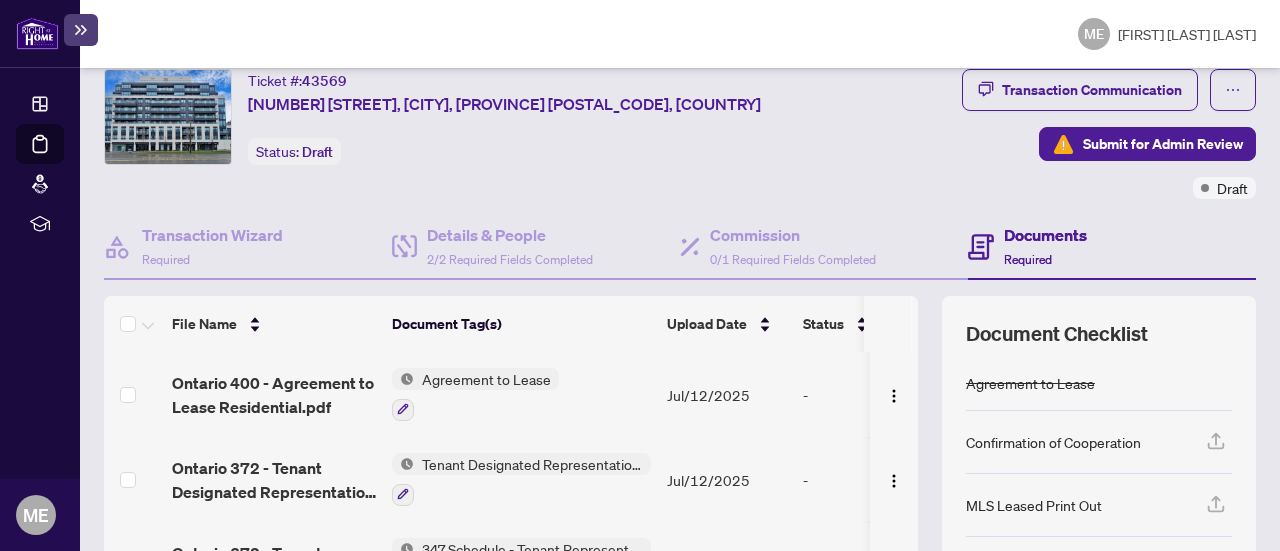 scroll, scrollTop: 11, scrollLeft: 0, axis: vertical 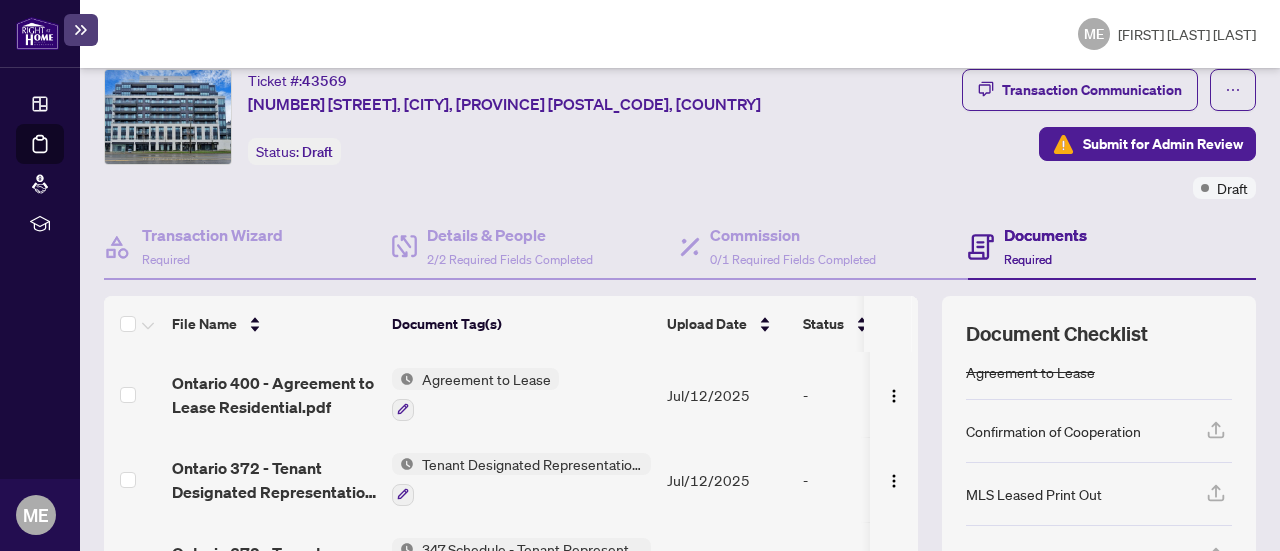 click 